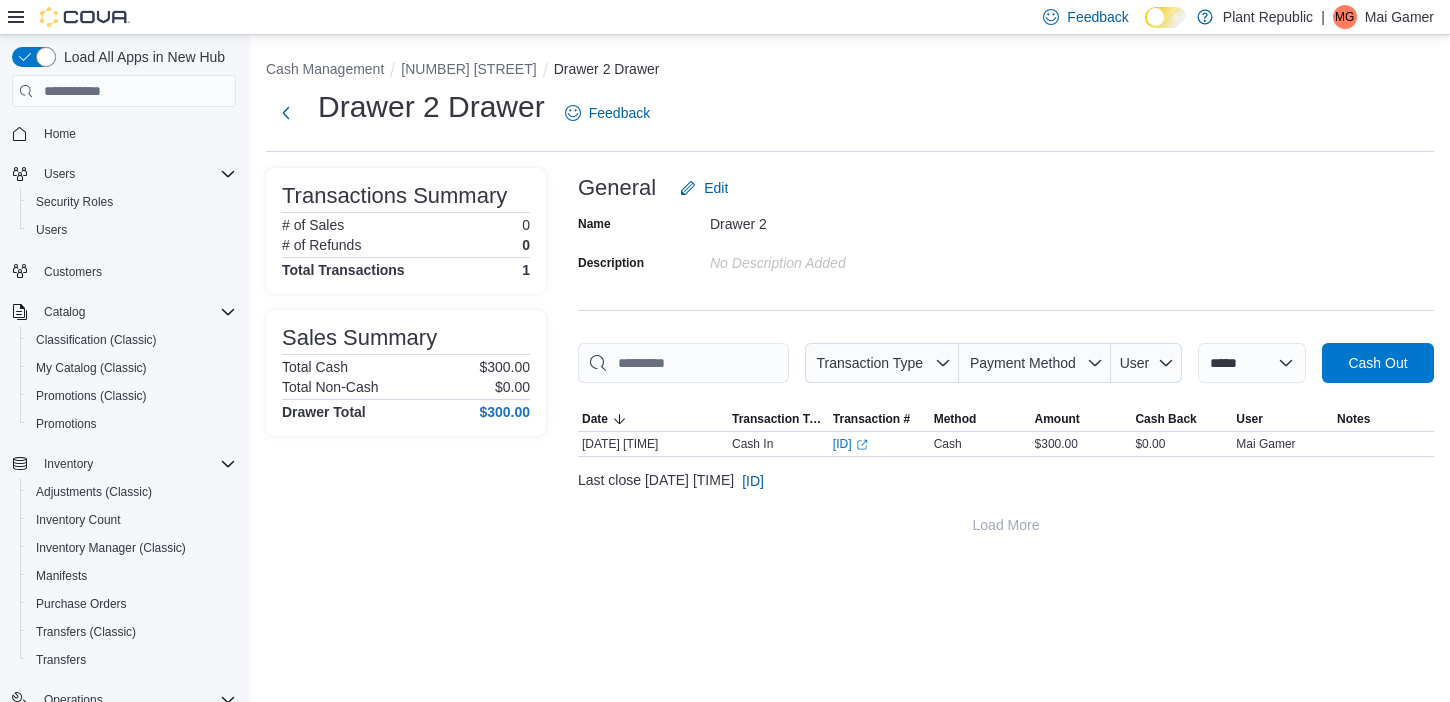 scroll, scrollTop: 0, scrollLeft: 0, axis: both 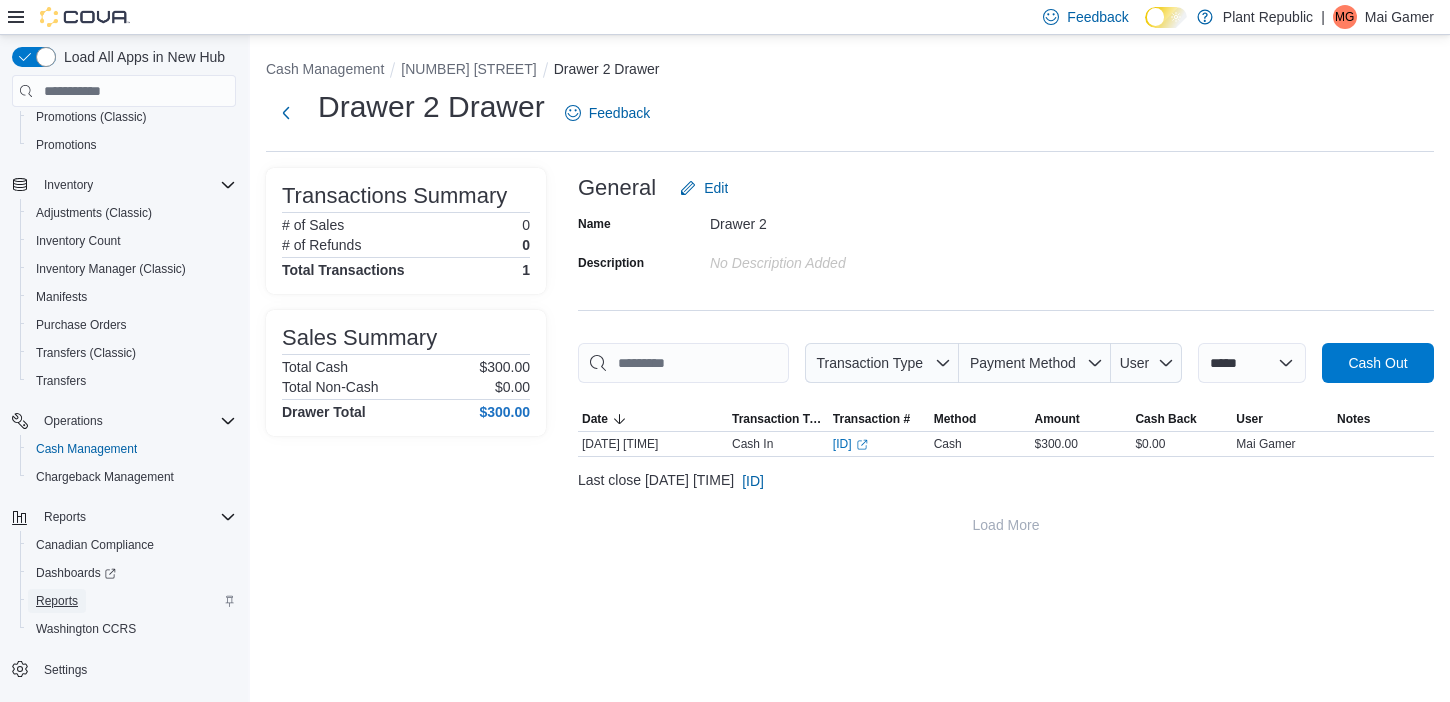 click on "Reports" at bounding box center [57, 601] 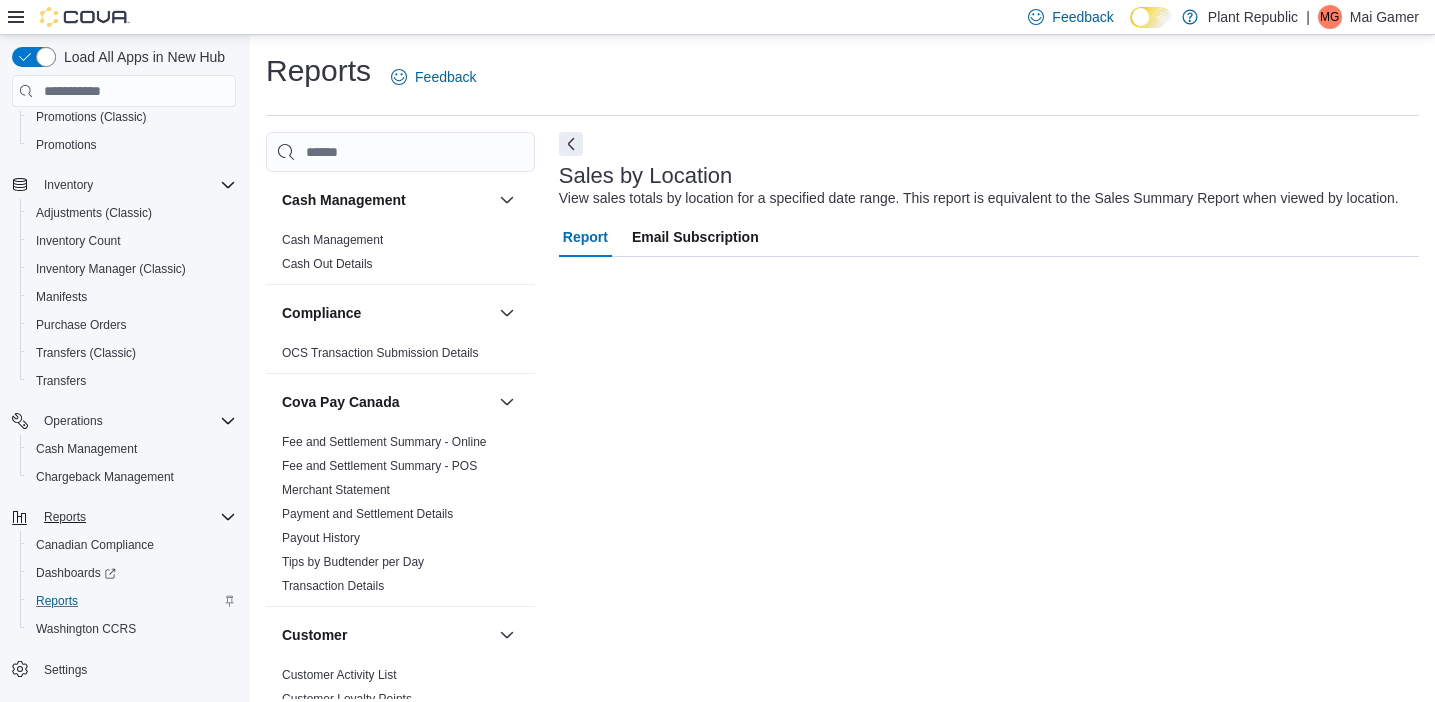 scroll, scrollTop: 12, scrollLeft: 0, axis: vertical 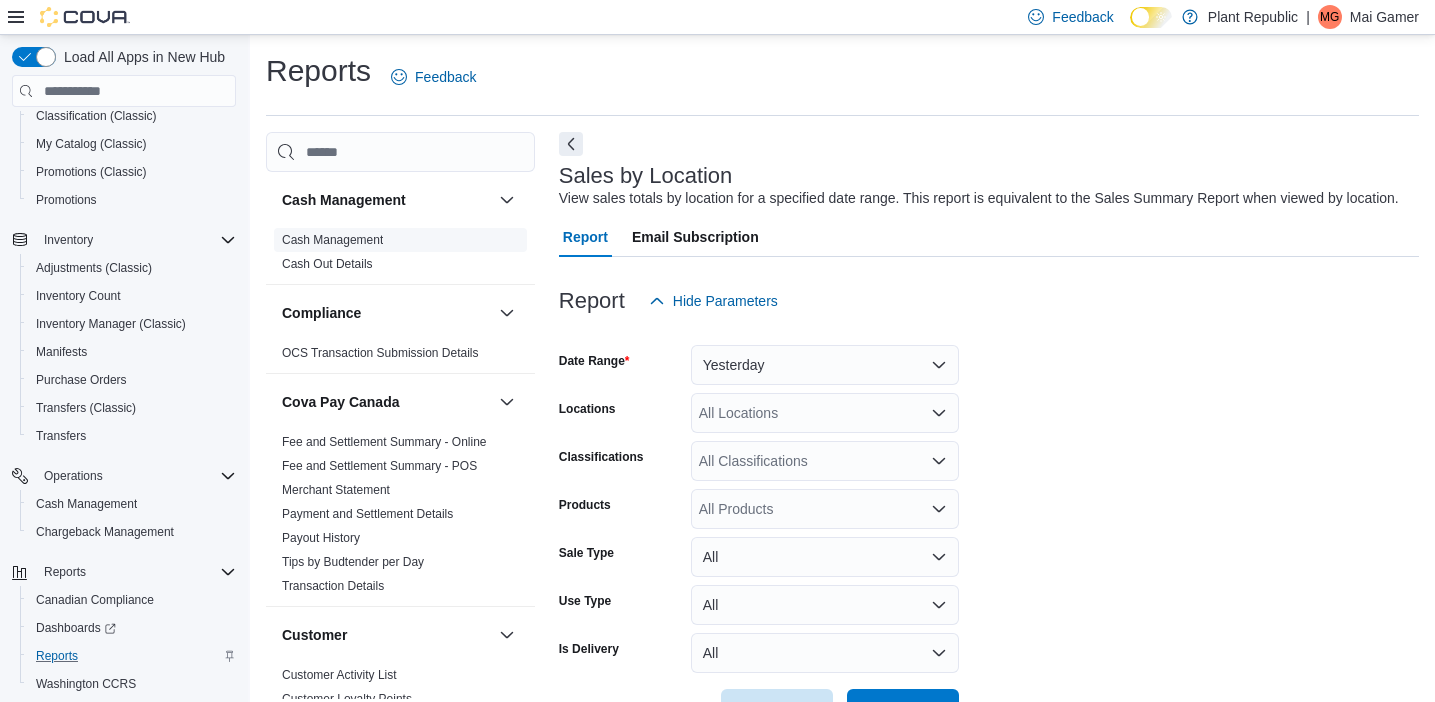 click on "Cash Management" at bounding box center (332, 240) 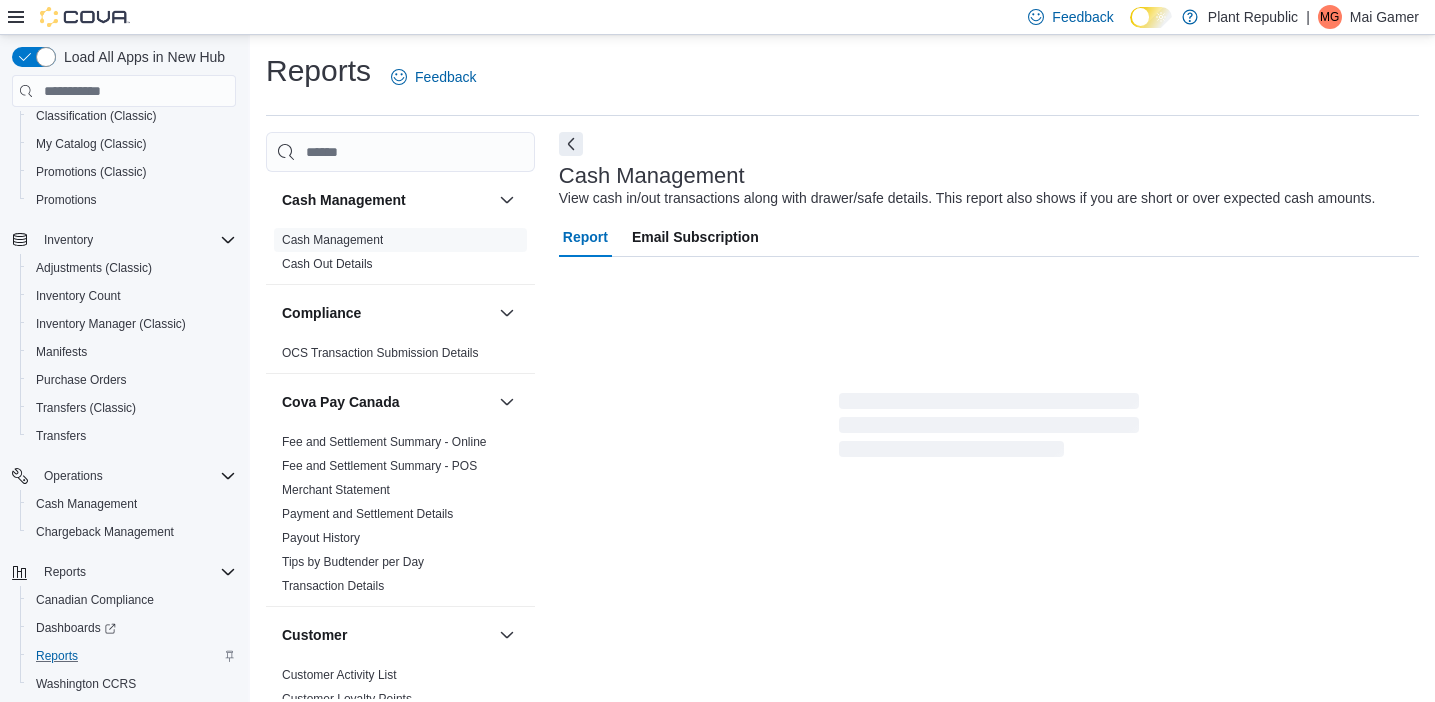 scroll, scrollTop: 12, scrollLeft: 0, axis: vertical 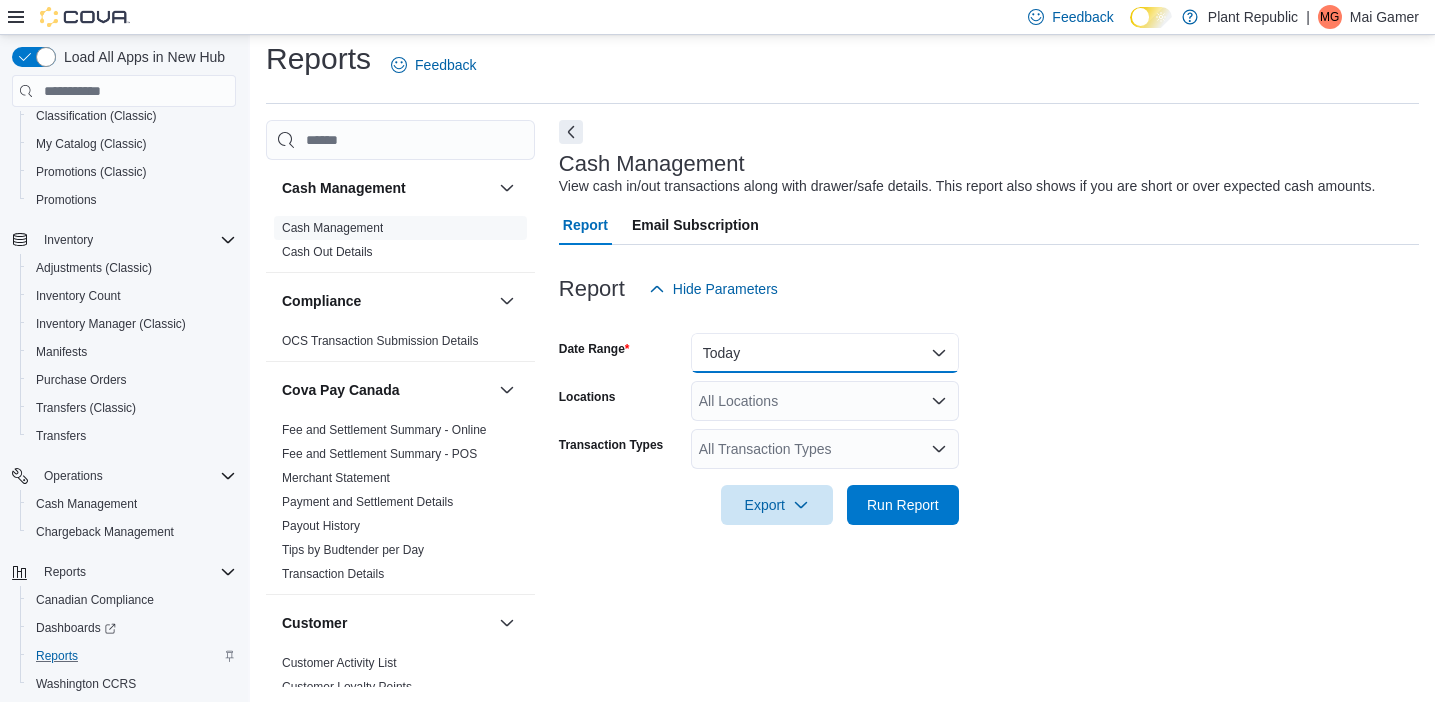 click on "Today" at bounding box center [825, 353] 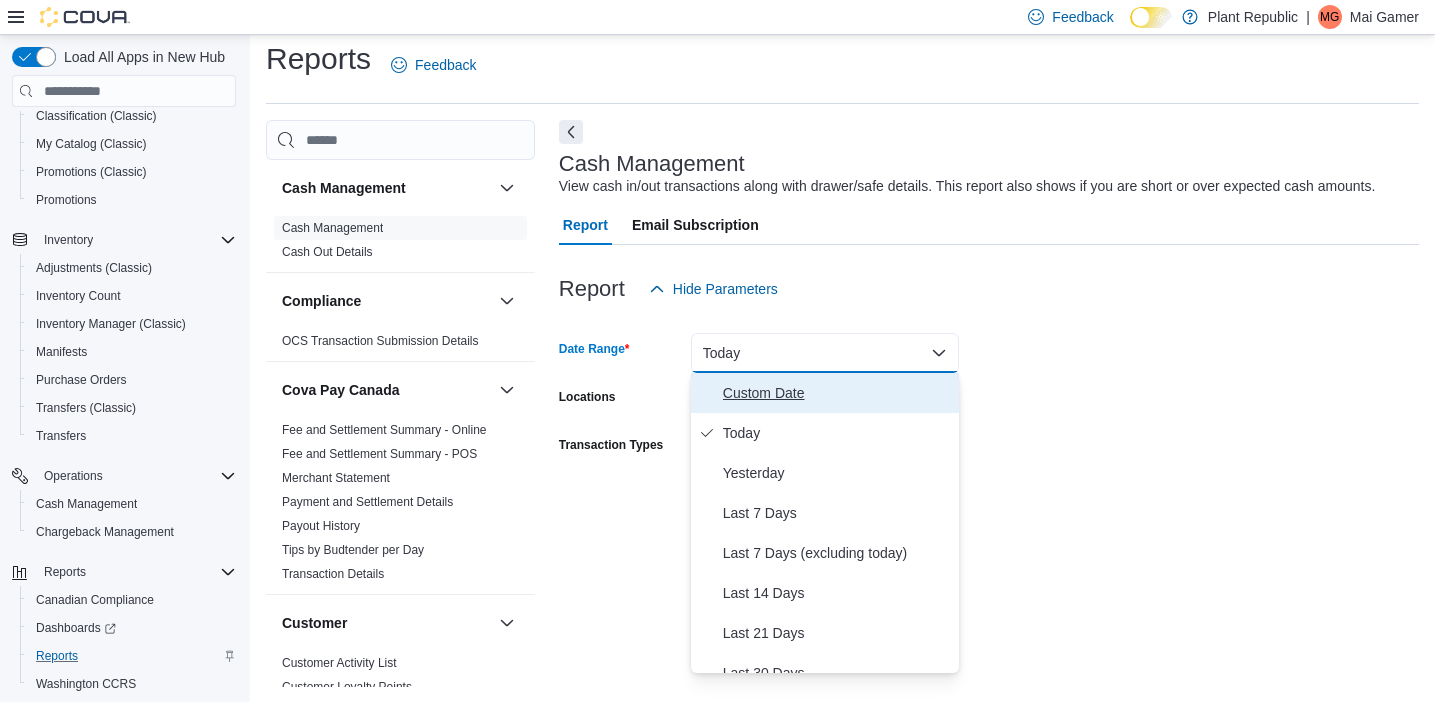 click on "Custom Date" at bounding box center [837, 393] 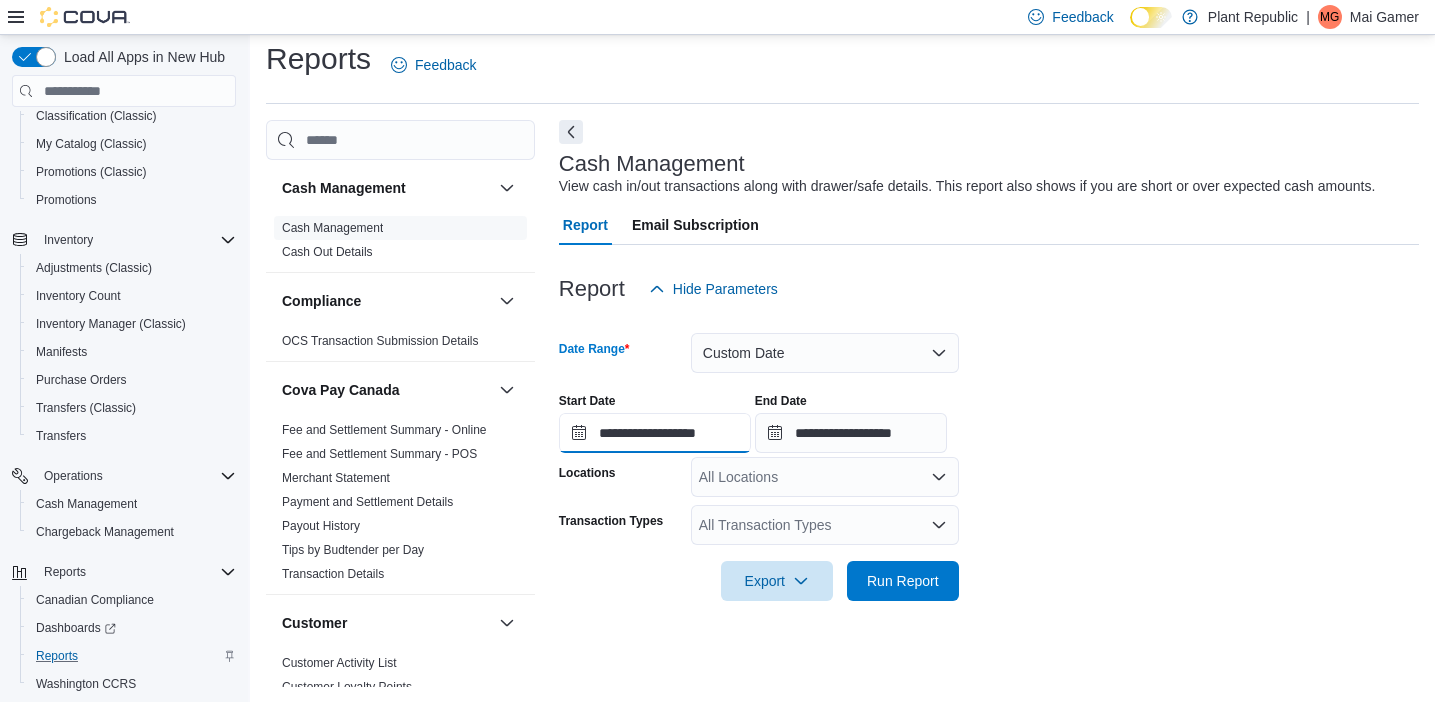 click on "**********" at bounding box center [655, 433] 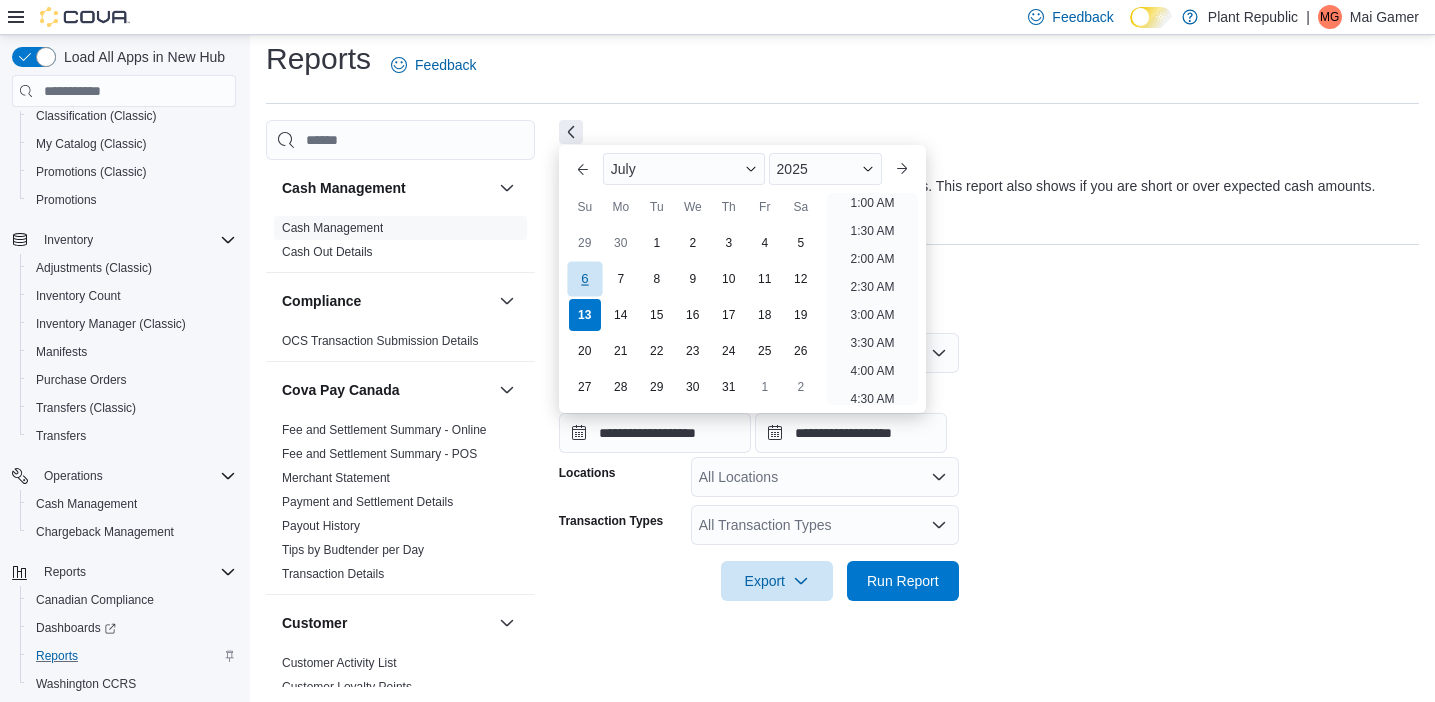 click on "6" at bounding box center (584, 278) 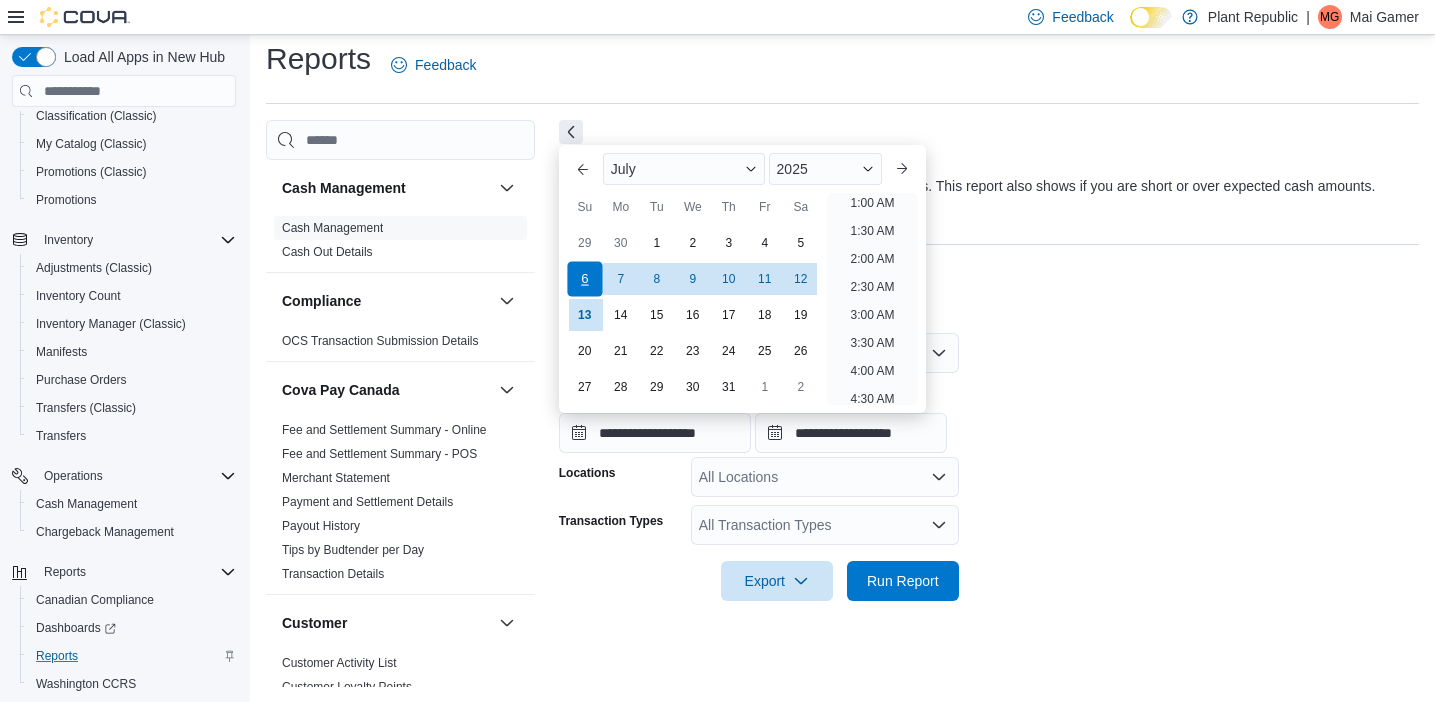 scroll, scrollTop: 4, scrollLeft: 0, axis: vertical 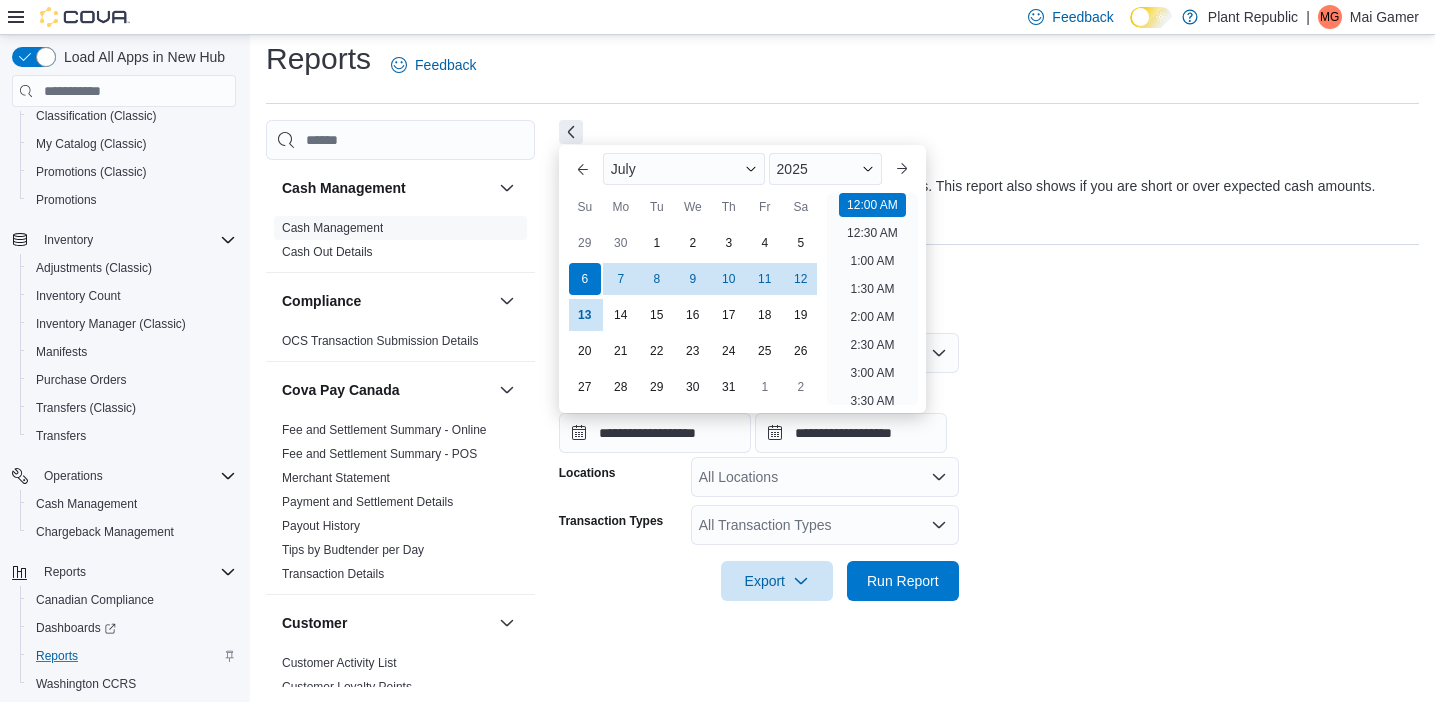 drag, startPoint x: 1192, startPoint y: 353, endPoint x: 867, endPoint y: 483, distance: 350.0357 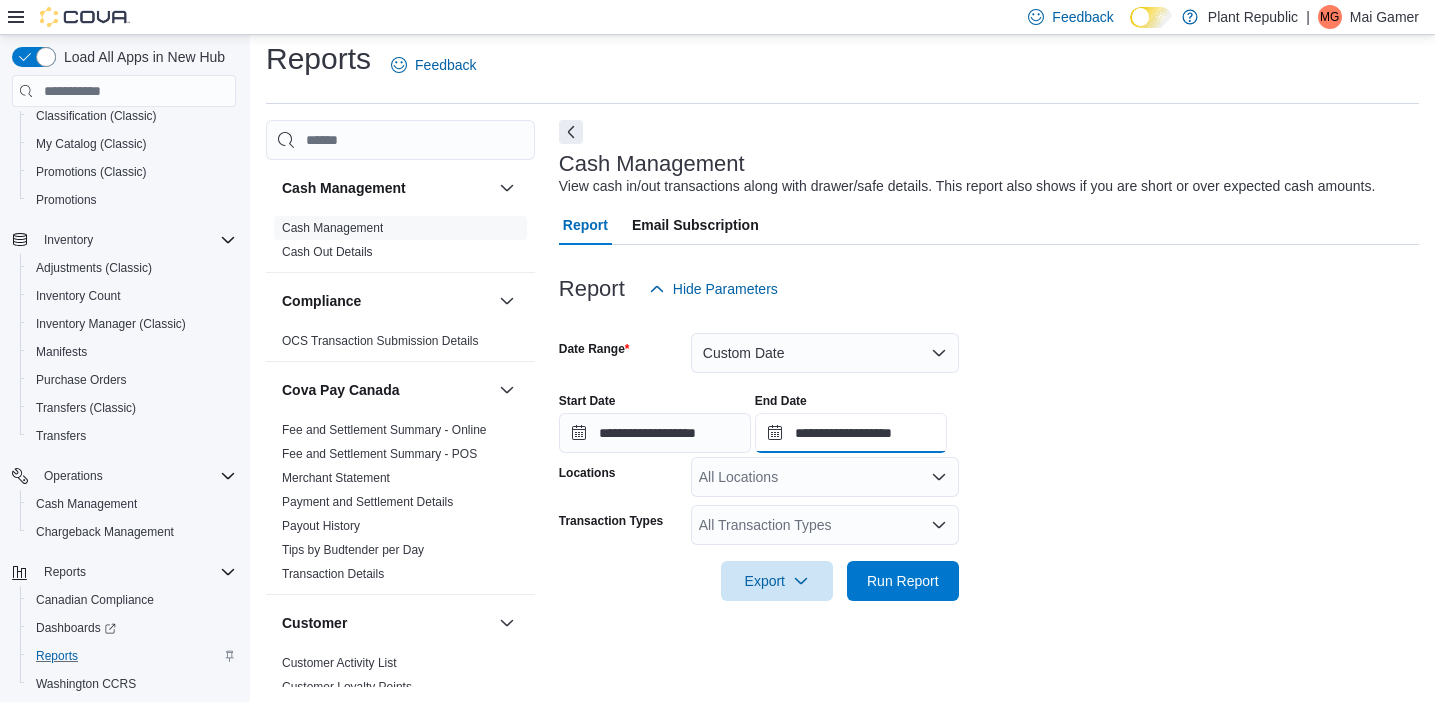 click on "**********" at bounding box center [851, 433] 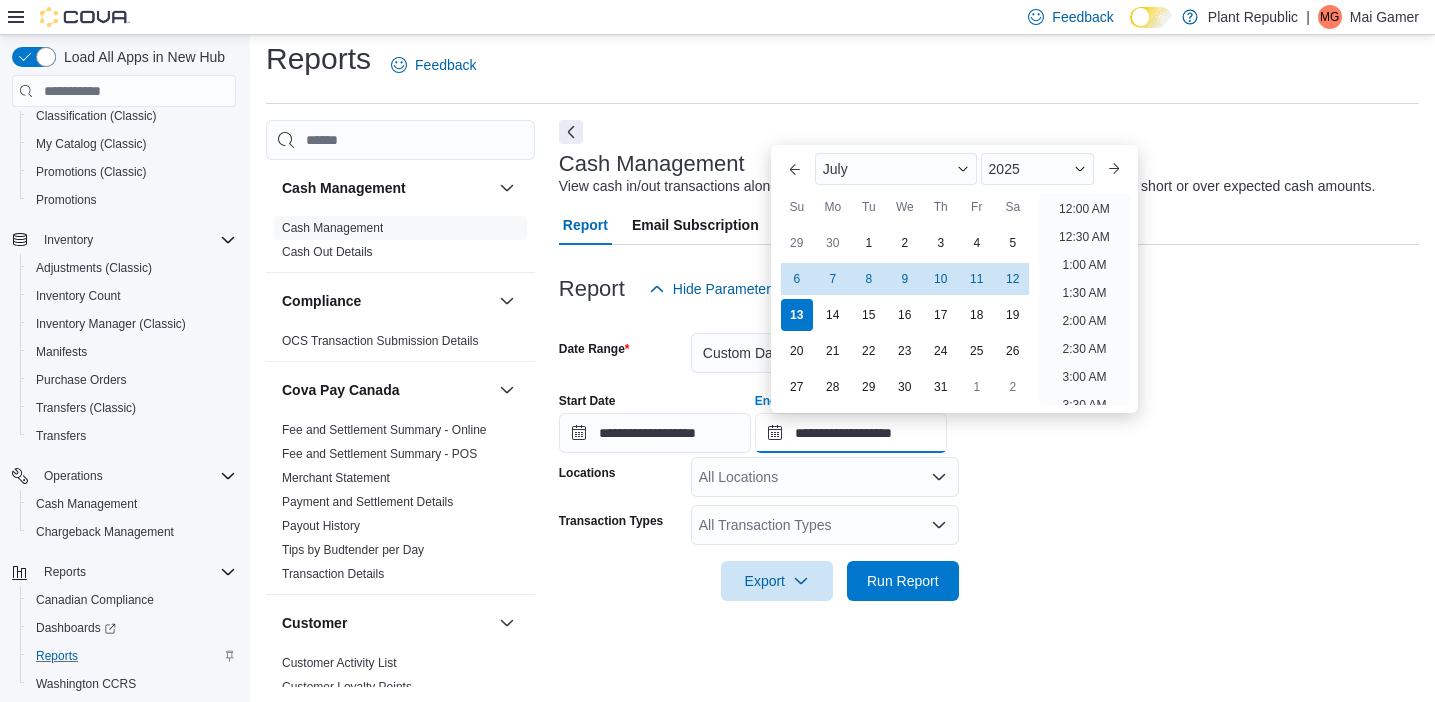 scroll, scrollTop: 1136, scrollLeft: 0, axis: vertical 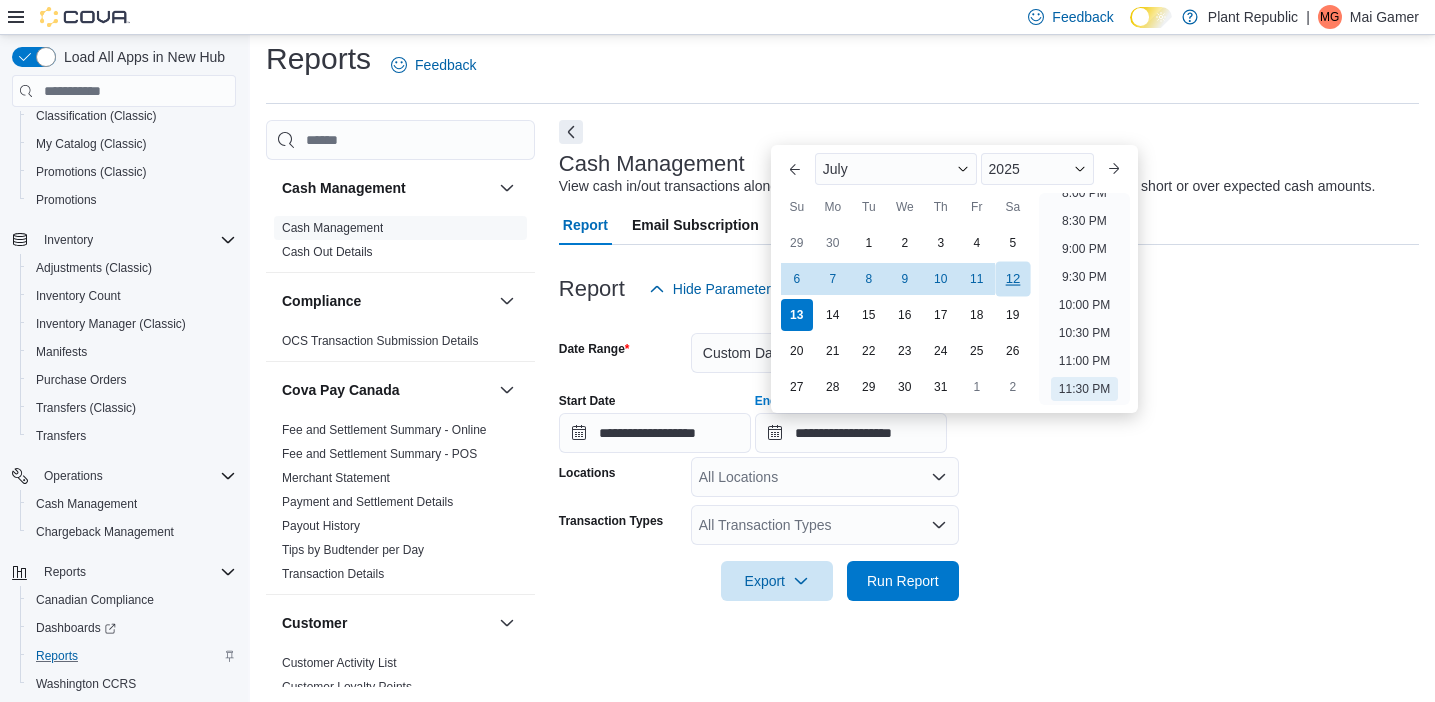 click on "12" at bounding box center [1012, 278] 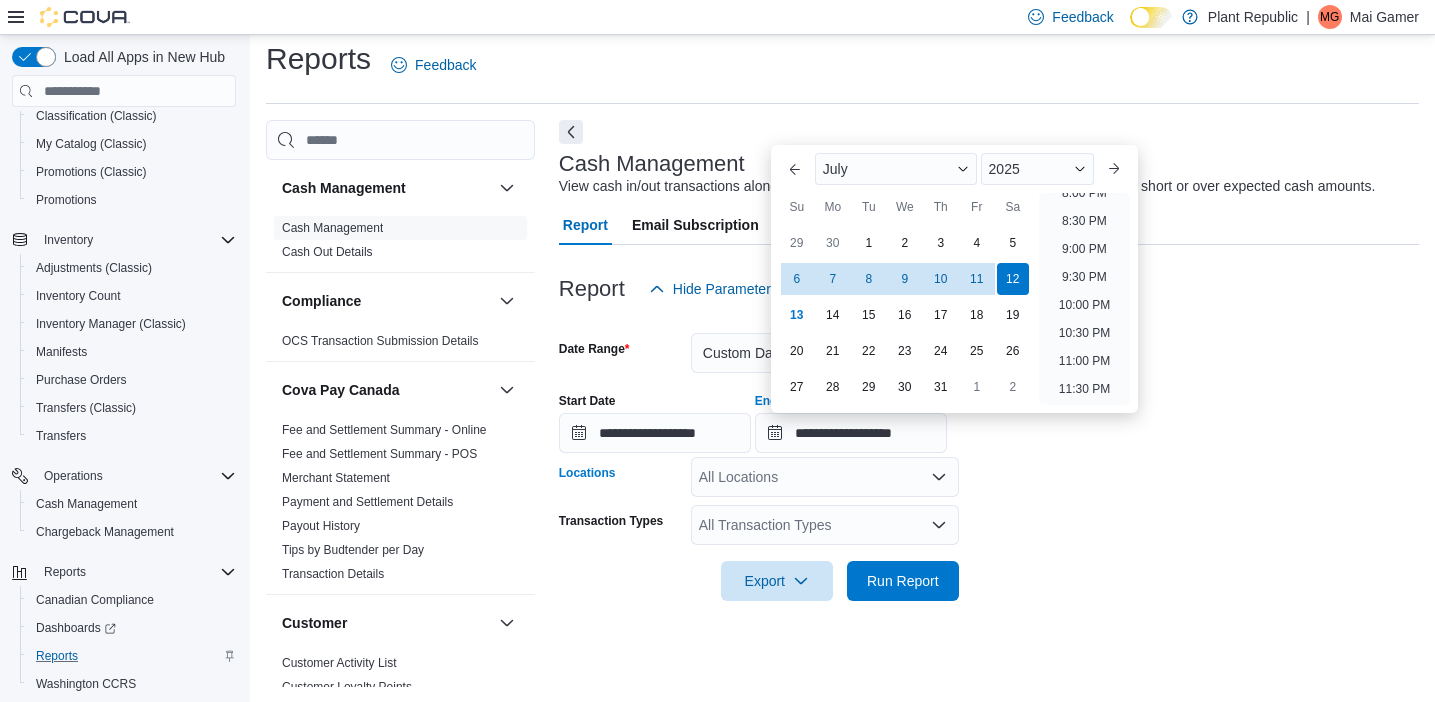 click on "All Locations" at bounding box center (825, 477) 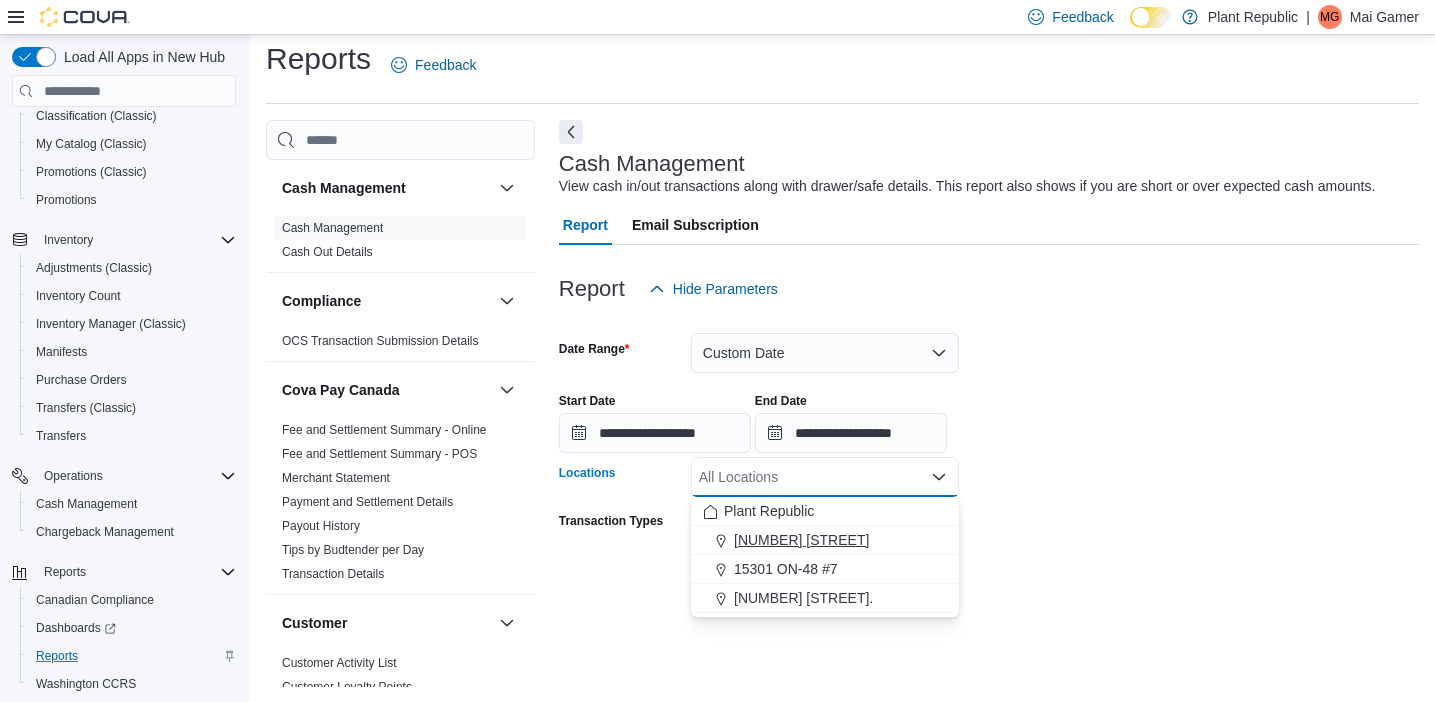 click on "[NUMBER] [STREET]" at bounding box center (801, 540) 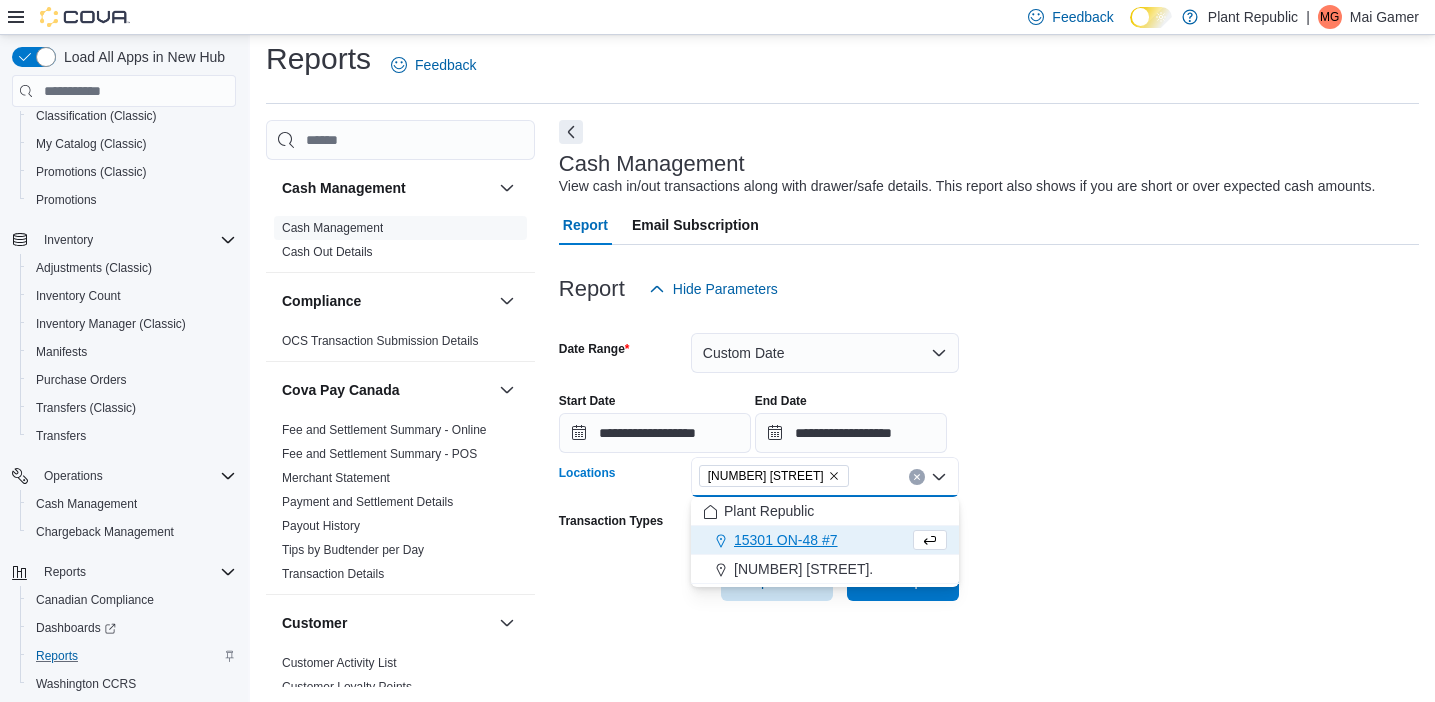 click on "**********" at bounding box center [989, 455] 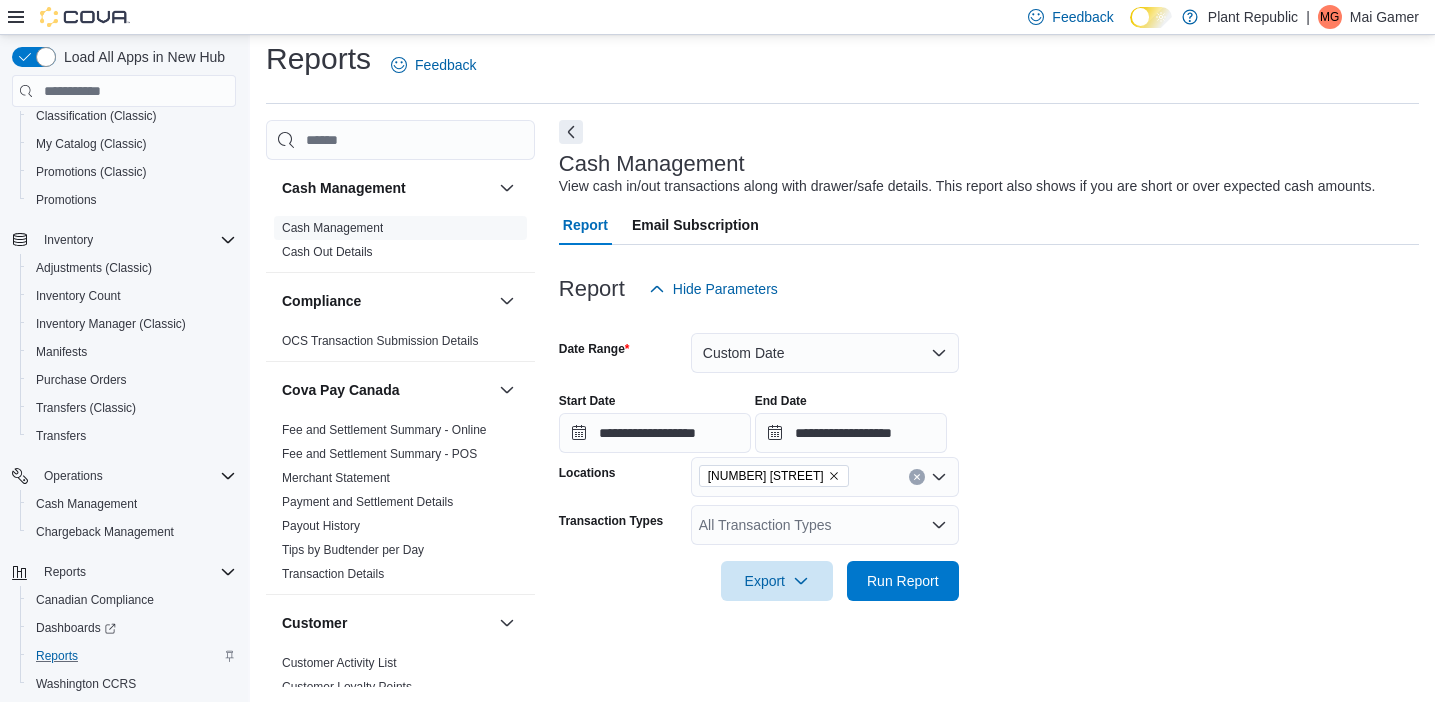 click on "All Transaction Types" at bounding box center (825, 525) 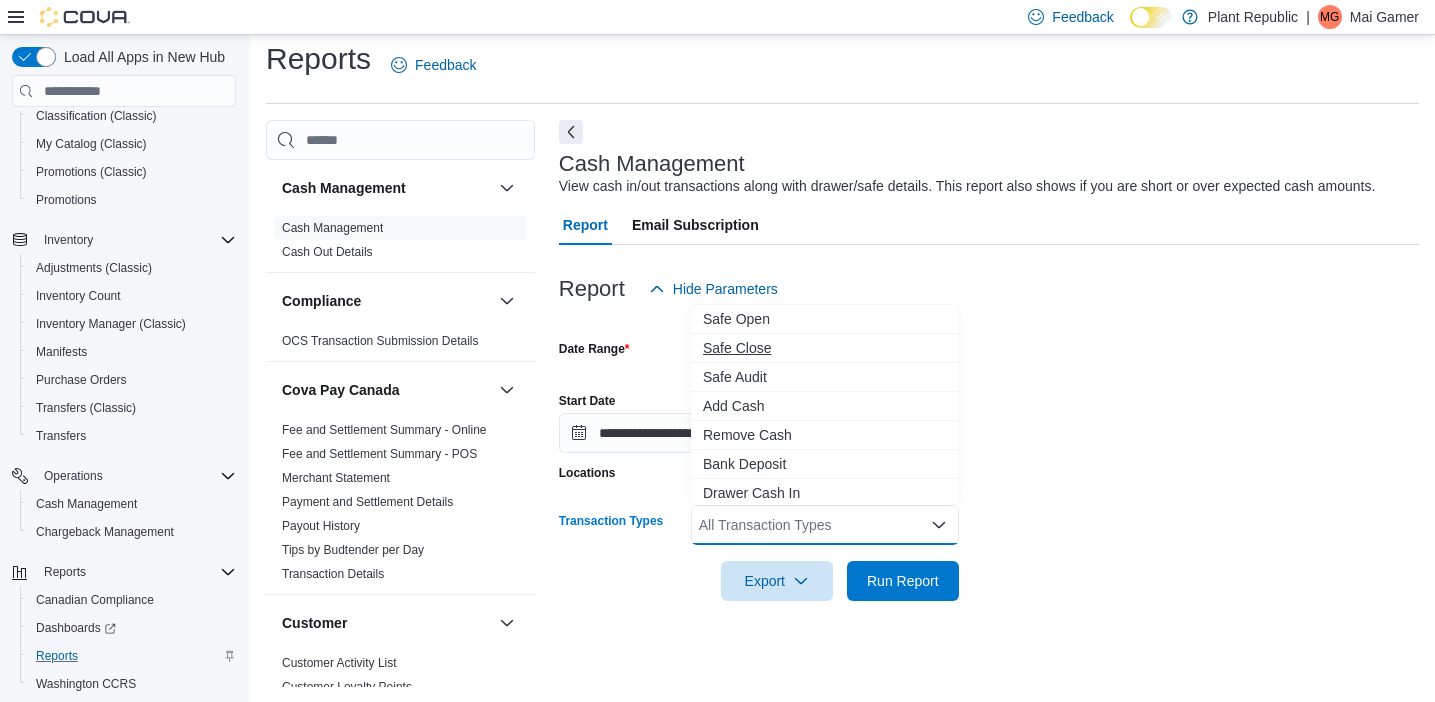 click on "Safe Close" at bounding box center (825, 348) 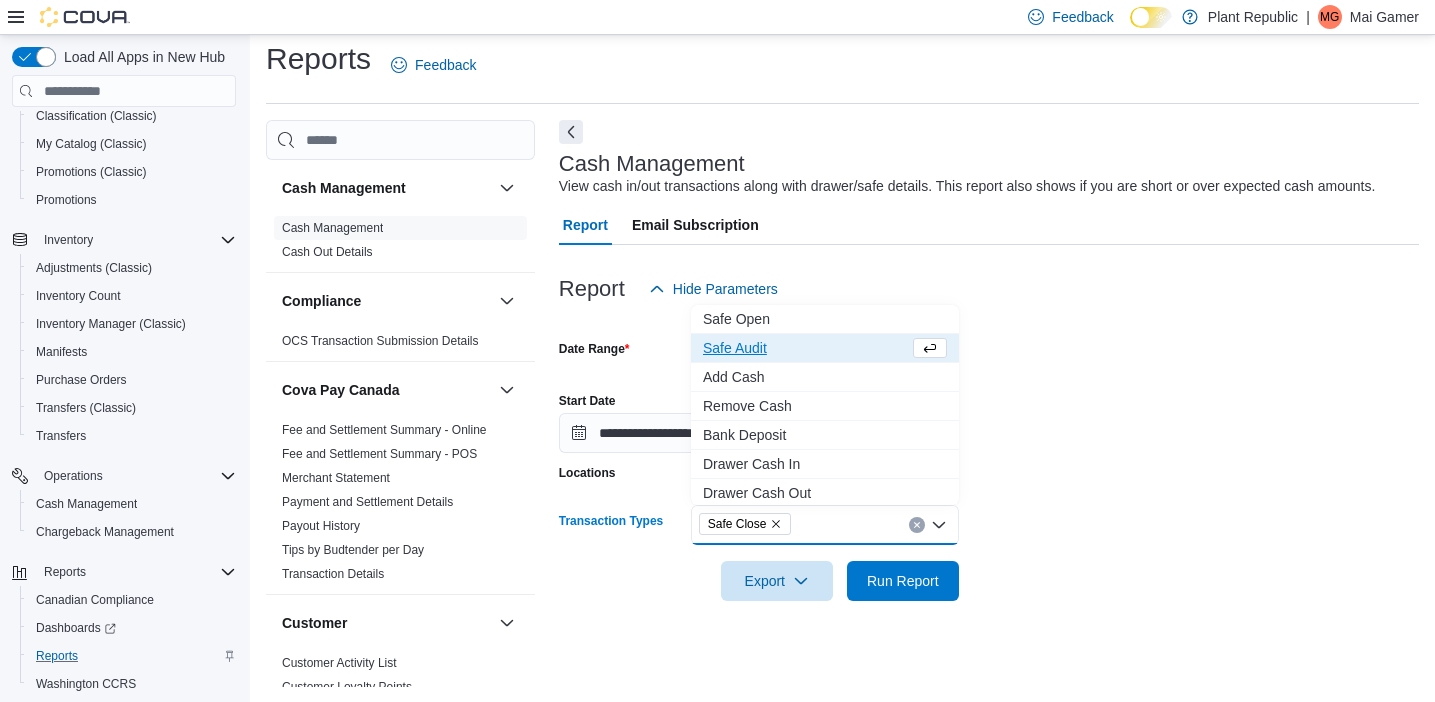 click at bounding box center (917, 525) 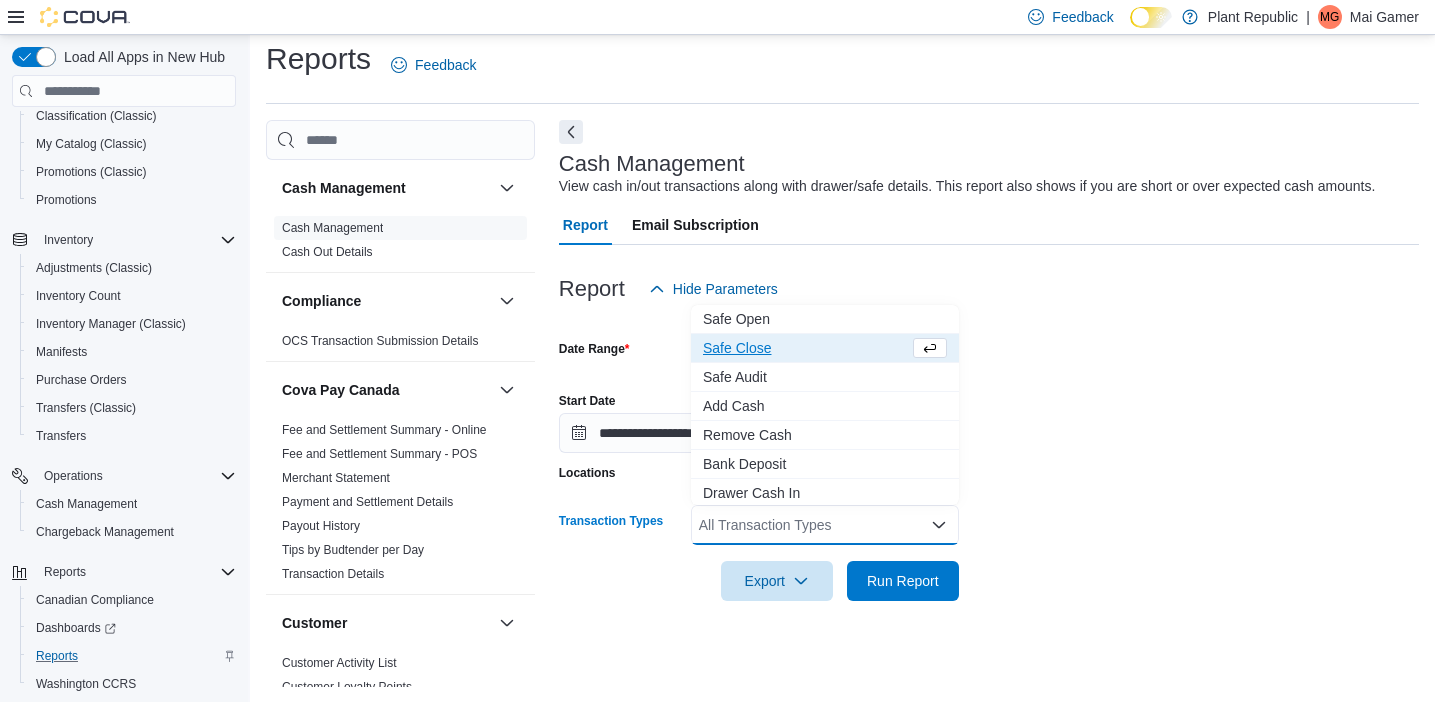 click on "All Transaction Types Combo box. Selected. Combo box input. All Transaction Types. Type some text or, to display a list of choices, press Down Arrow. To exit the list of choices, press Escape." at bounding box center (825, 525) 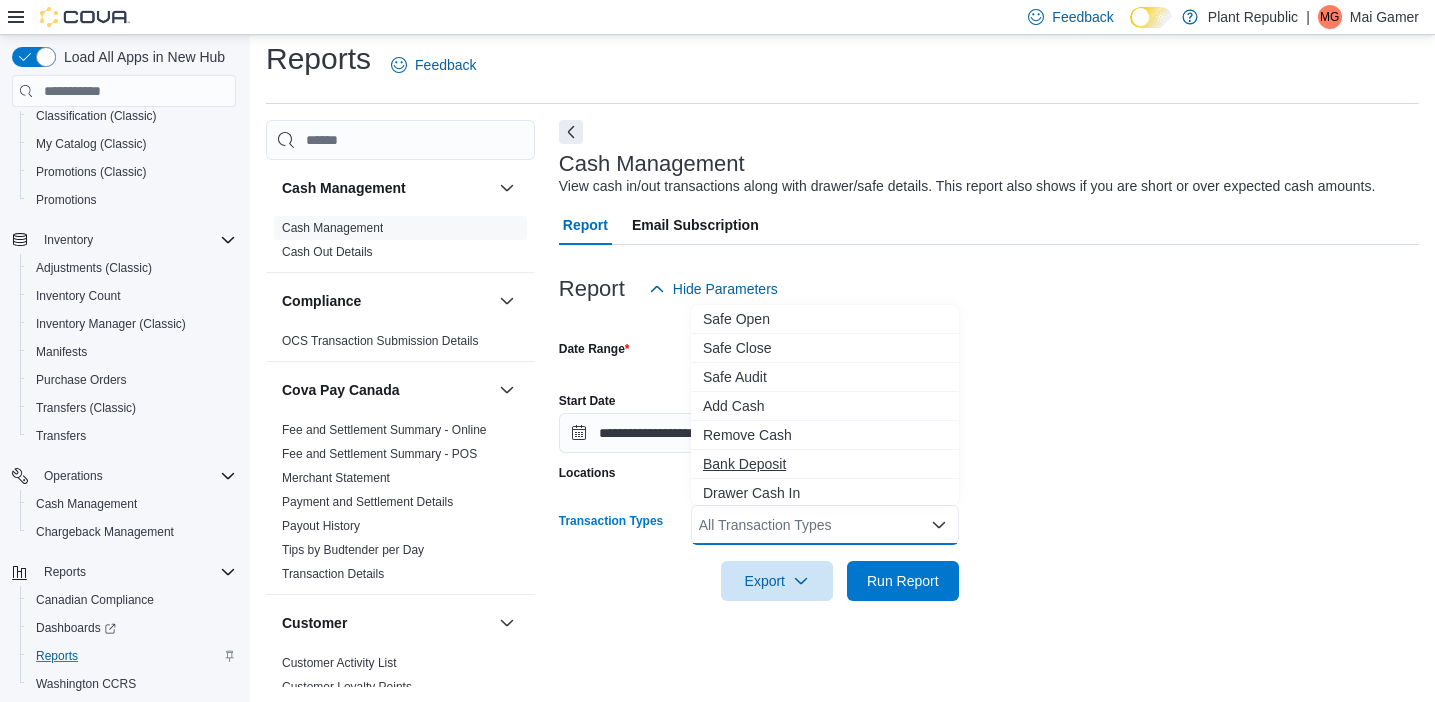 click on "Bank Deposit" at bounding box center (825, 464) 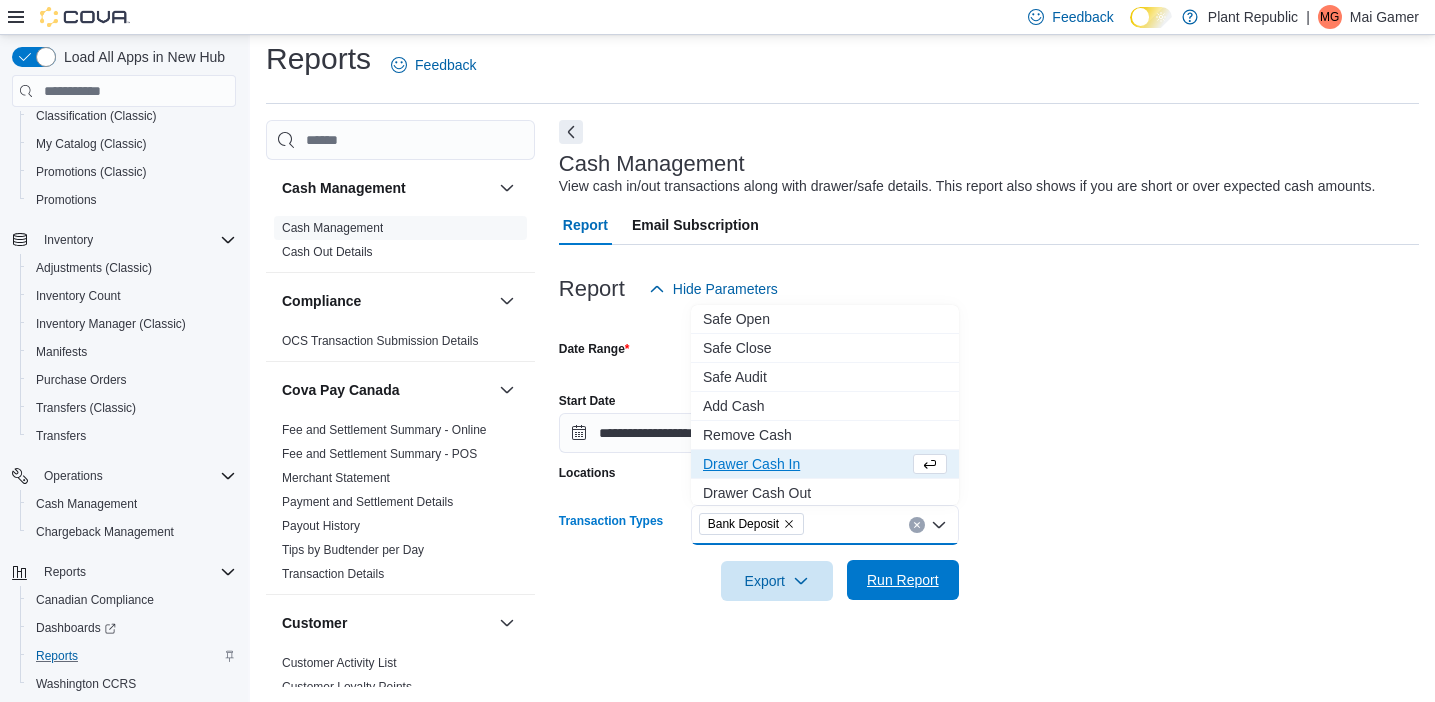 click on "Run Report" at bounding box center (903, 580) 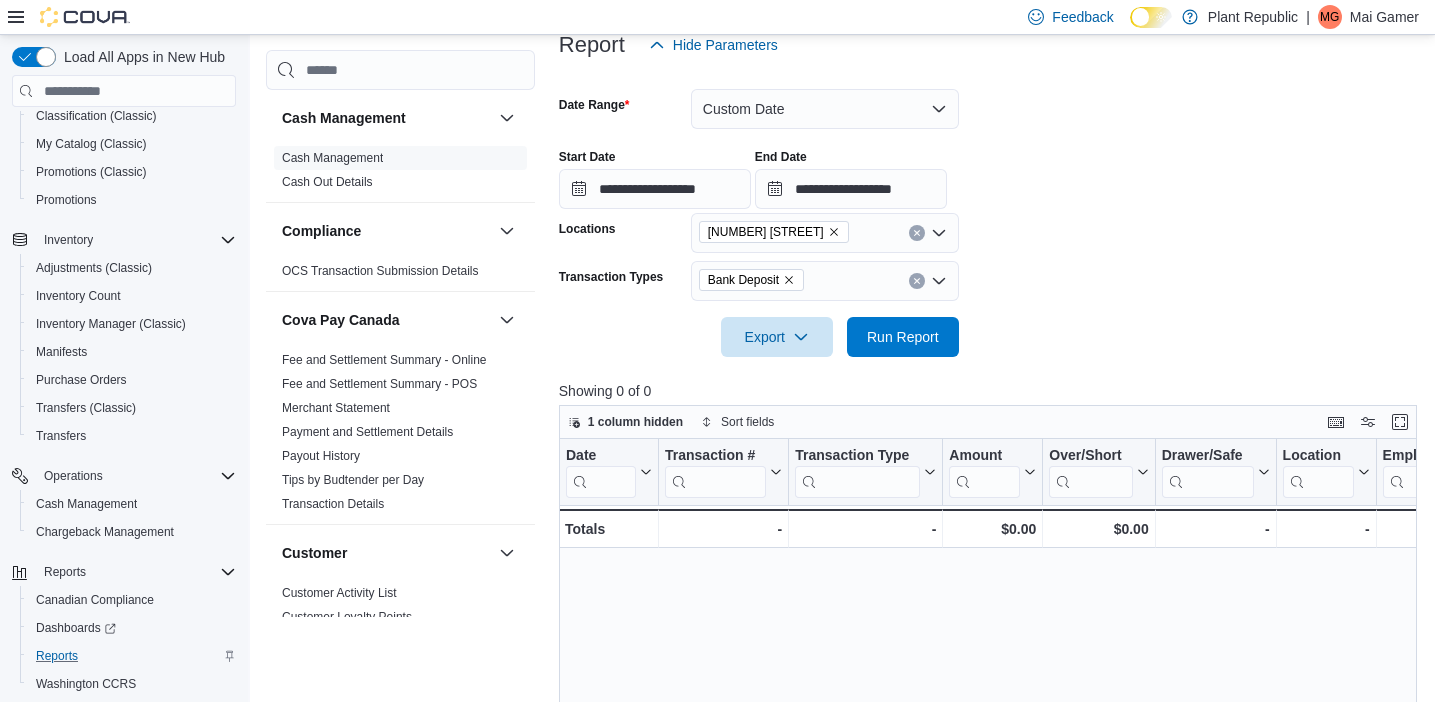 scroll, scrollTop: 0, scrollLeft: 0, axis: both 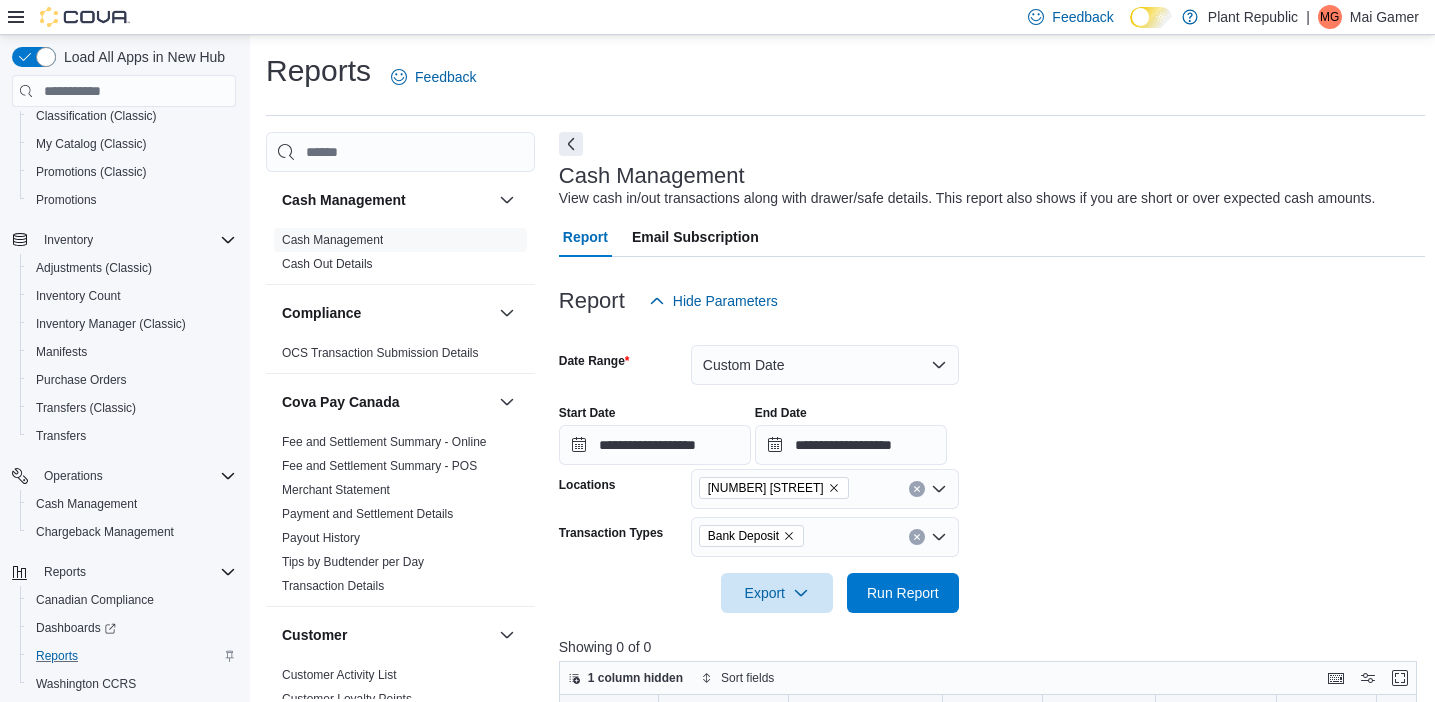 click 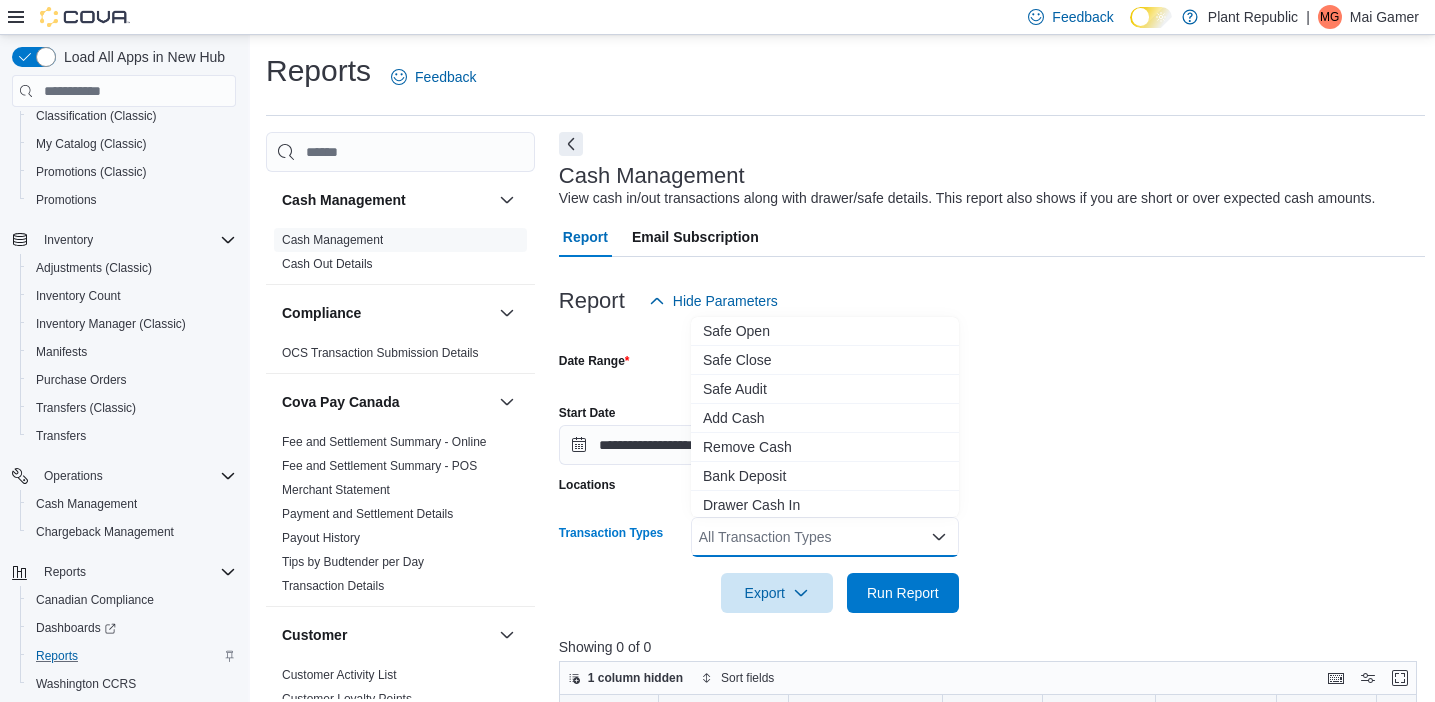 click on "All Transaction Types Combo box. Selected. Combo box input. All Transaction Types. Type some text or, to display a list of choices, press Down Arrow. To exit the list of choices, press Escape." at bounding box center [825, 537] 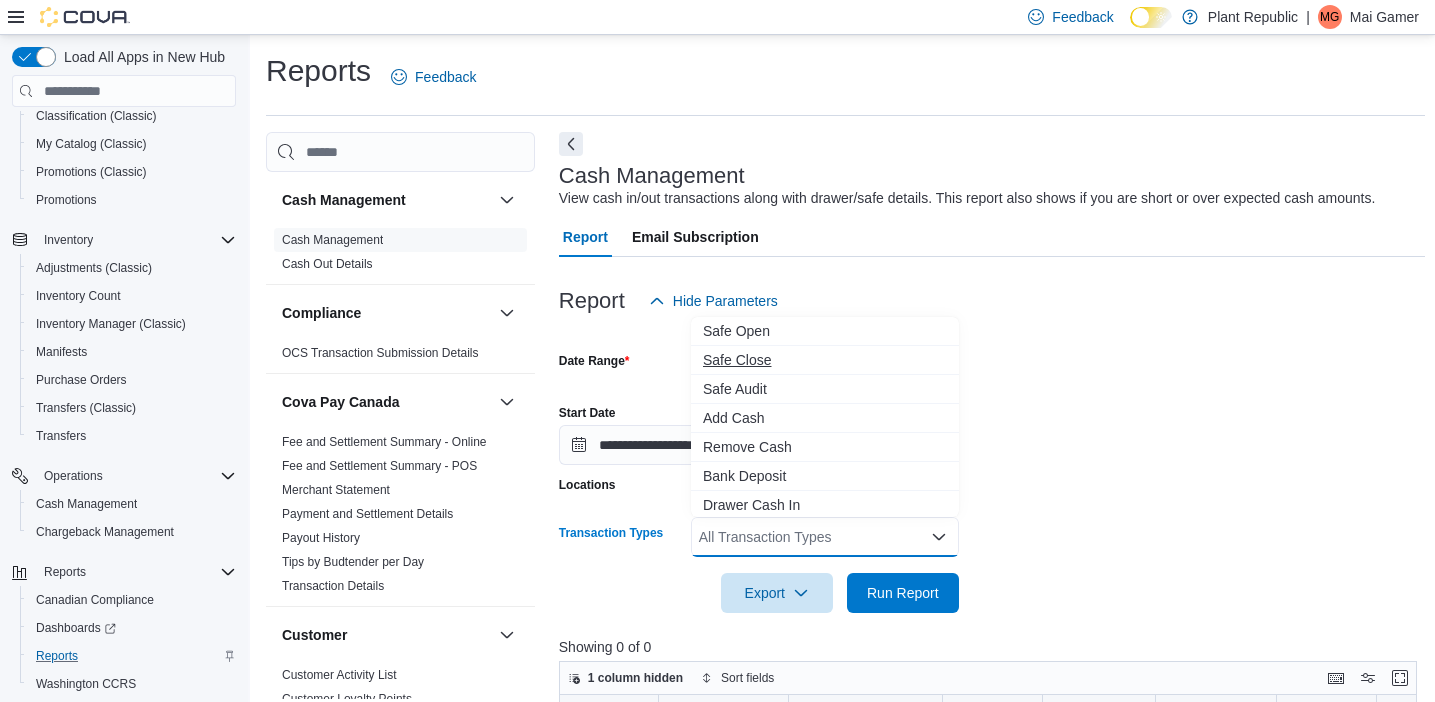 click on "Safe Close" at bounding box center (825, 360) 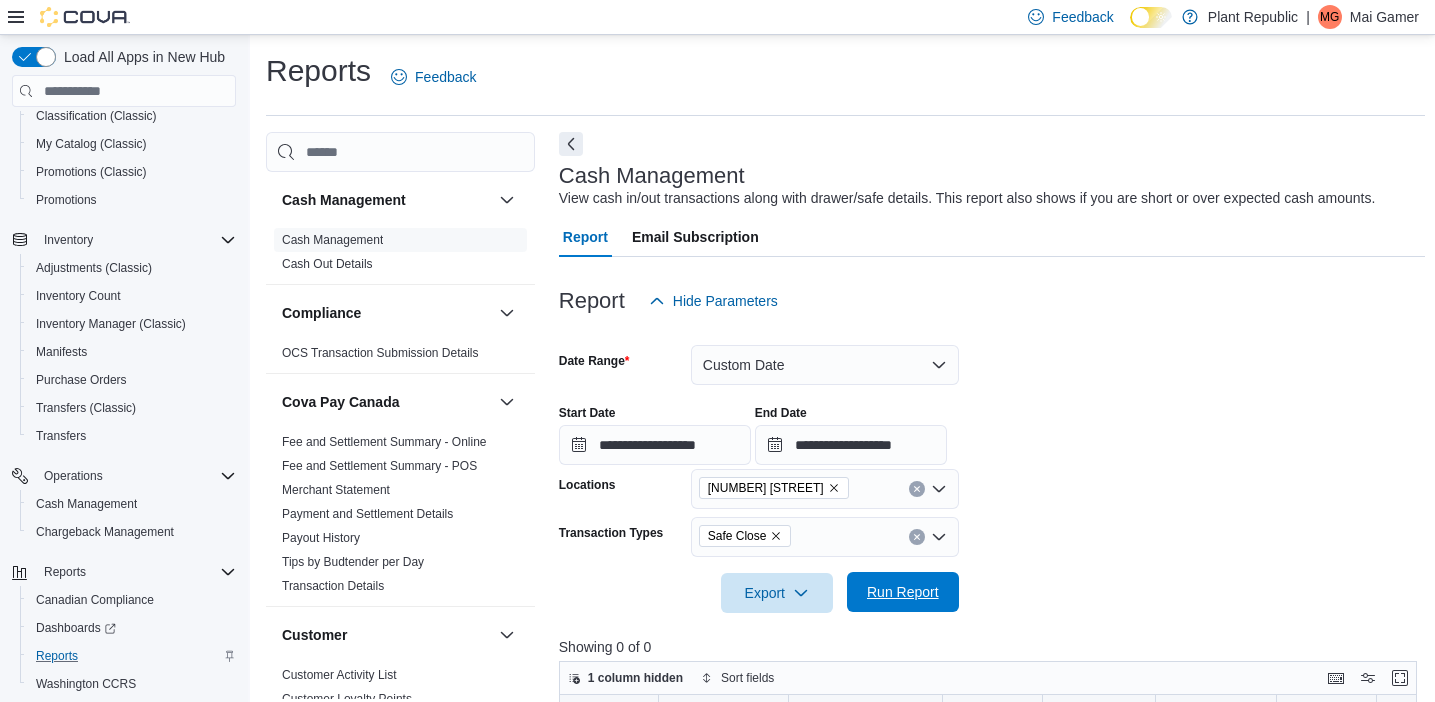 click on "Run Report" at bounding box center (903, 592) 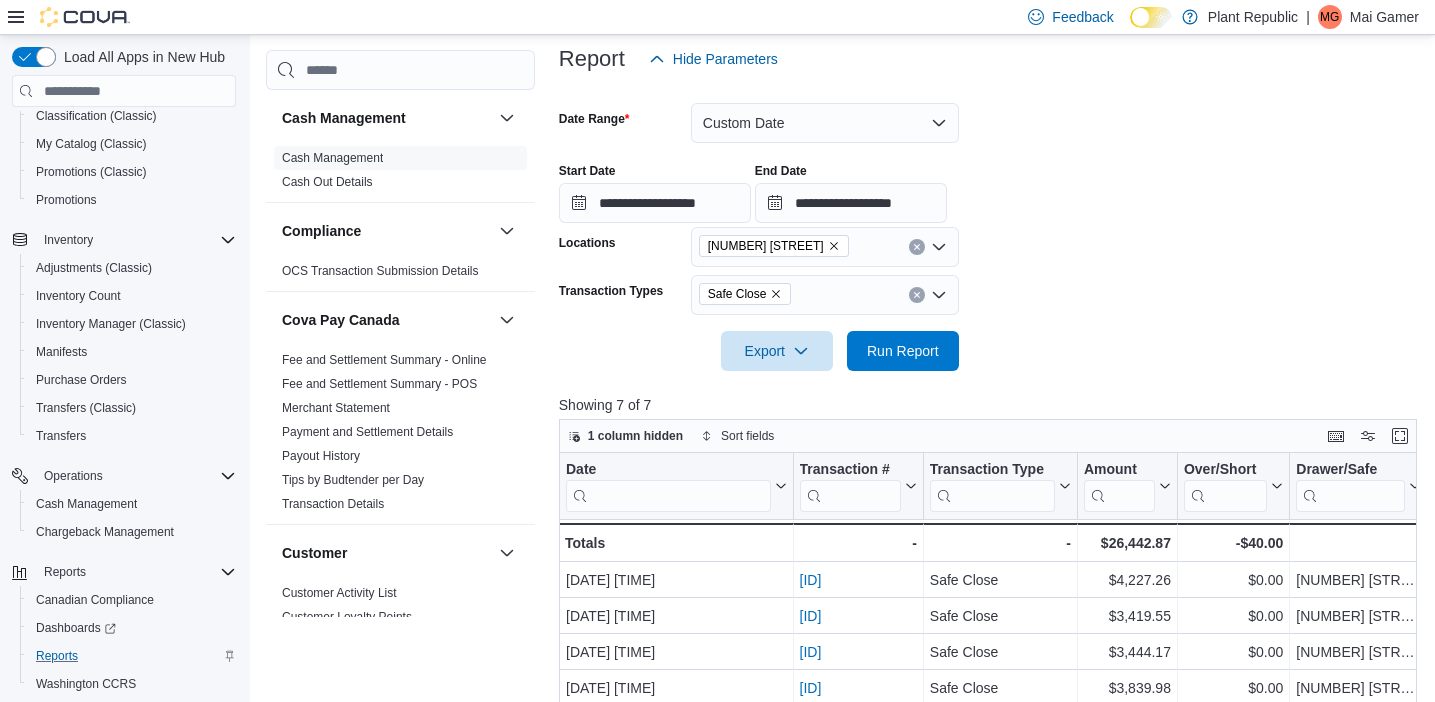 scroll, scrollTop: 381, scrollLeft: 0, axis: vertical 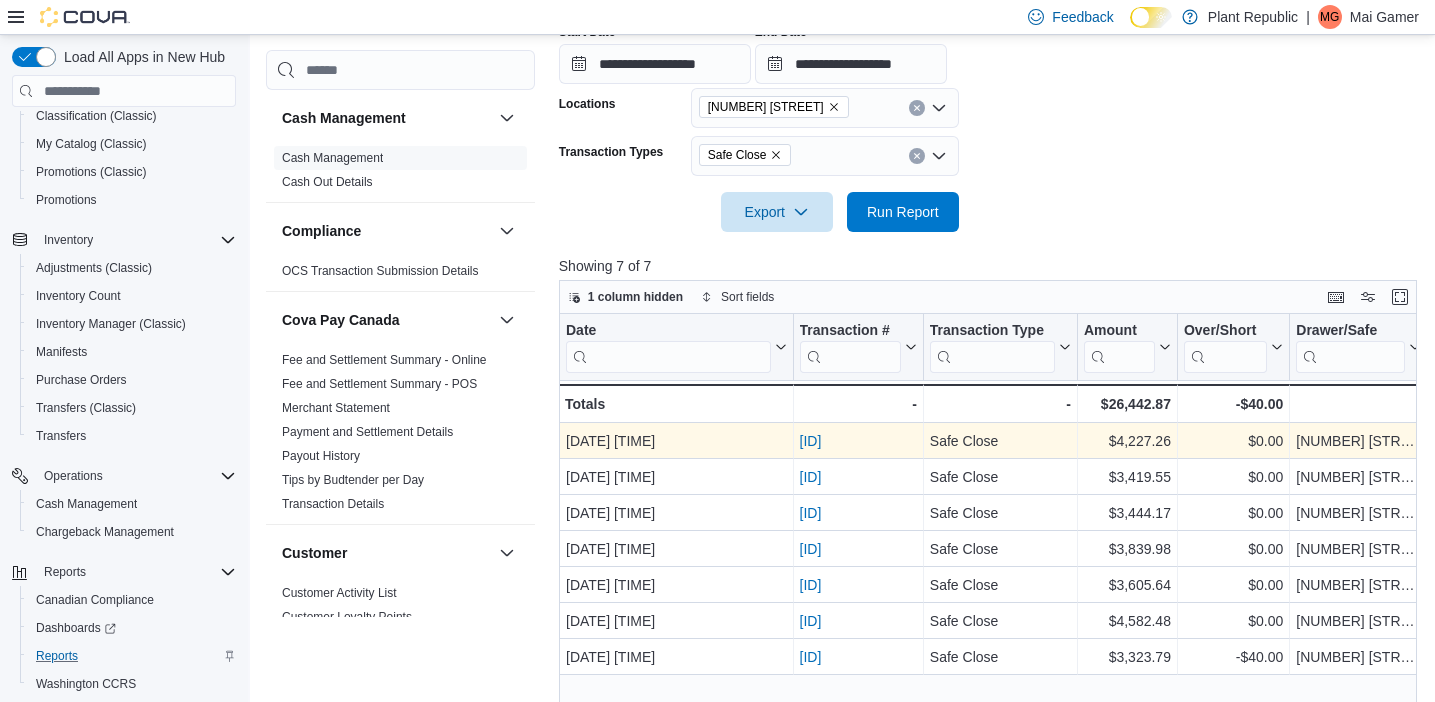 click on "CMF5J8-4864" at bounding box center [810, 441] 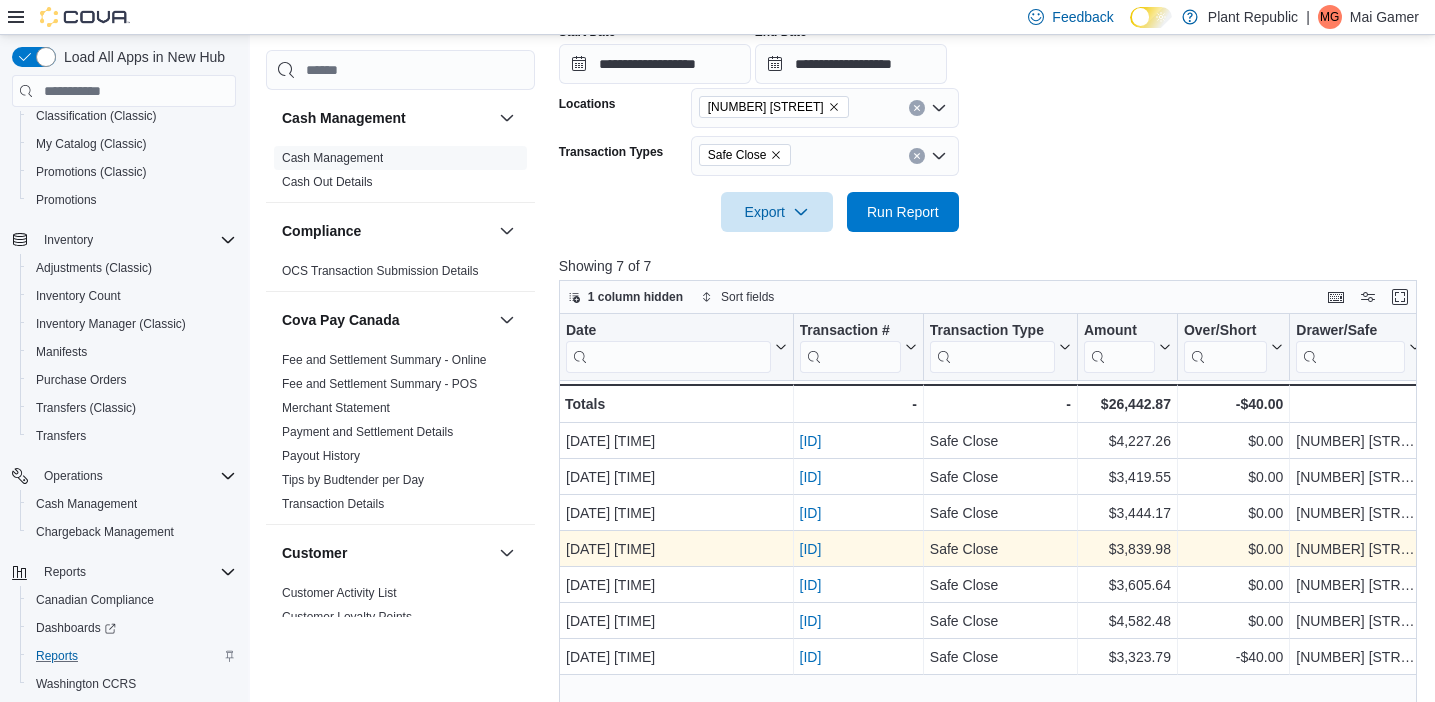 click on "CMF5J8-4901" at bounding box center [810, 549] 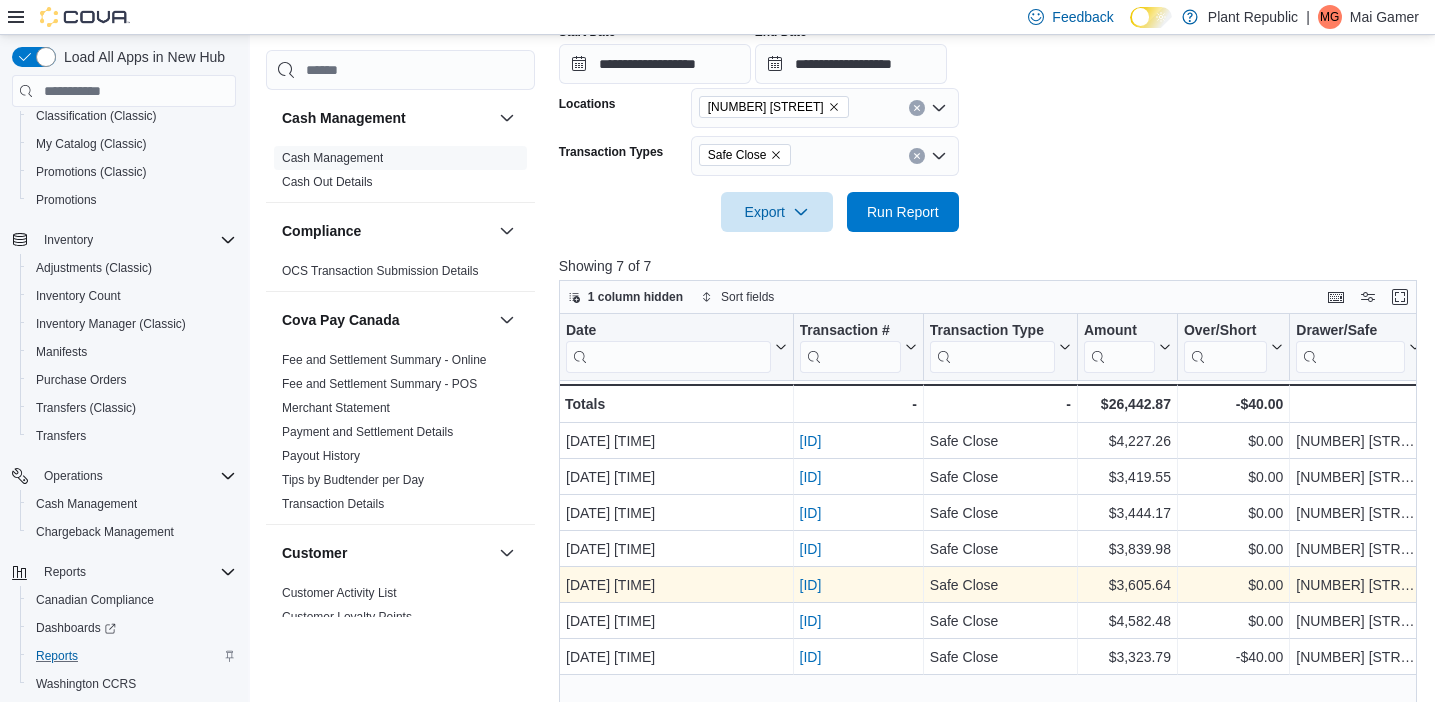 click on "CMF5J8-4913" at bounding box center [810, 585] 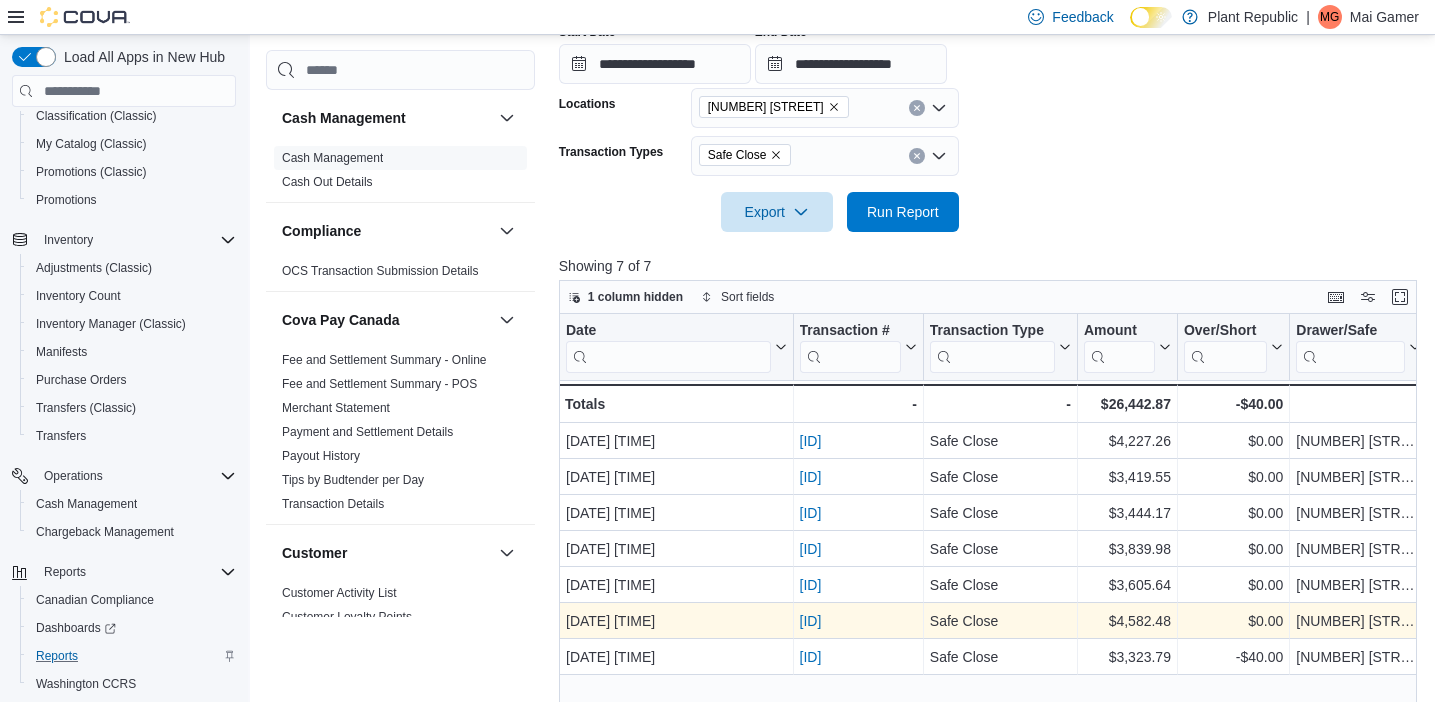 click on "[LICENSE]" at bounding box center (810, 621) 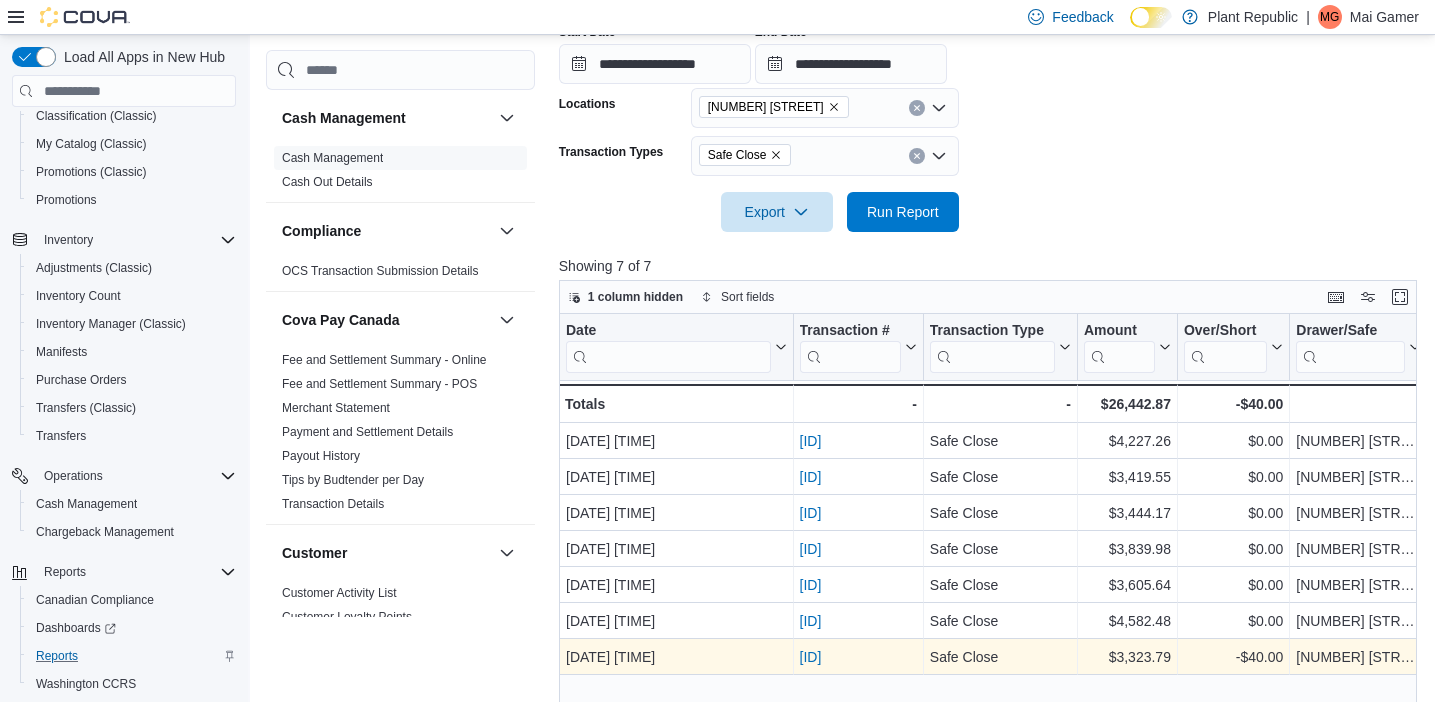 click on "[LICENSE]" at bounding box center (810, 657) 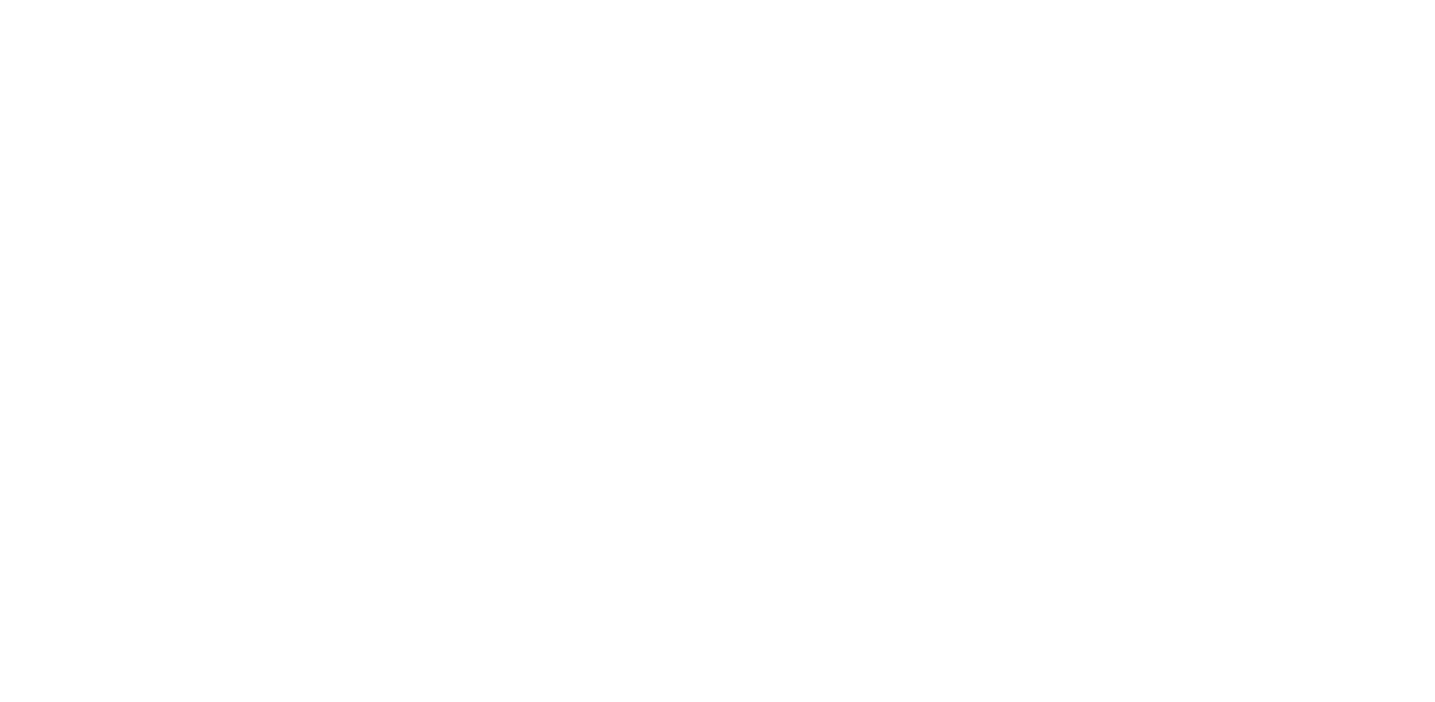 scroll, scrollTop: 0, scrollLeft: 0, axis: both 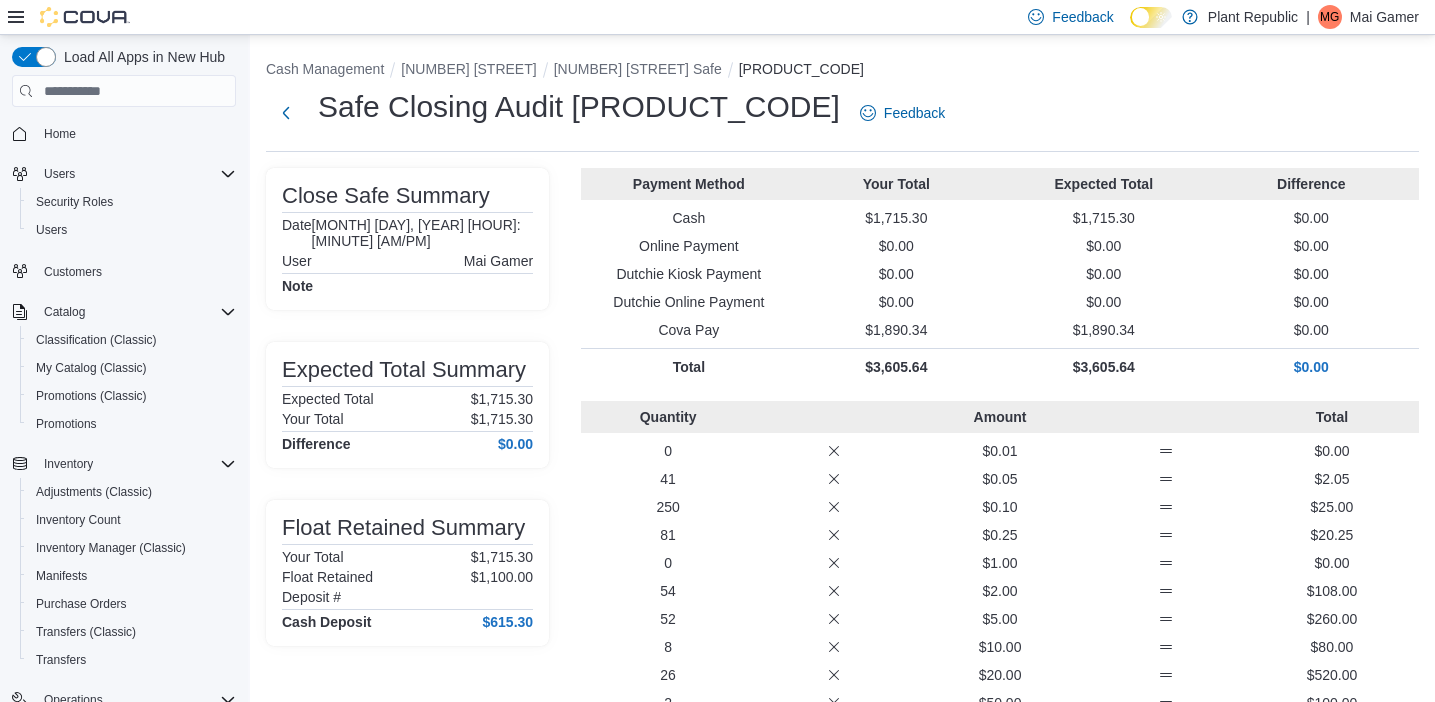 click on "Quantity Amount Total 0 $0.01 $0.00 41 $0.05 $2.05 250 $0.10 $25.00 81 $0.25 $20.25 0 $1.00 $0.00 54 $2.00 $108.00 52 $5.00 $260.00 8 $10.00 $80.00 26 $20.00 $520.00 2 $50.00 $100.00 6 $100.00 $600.00 Total $1,715.30" at bounding box center [1000, 593] 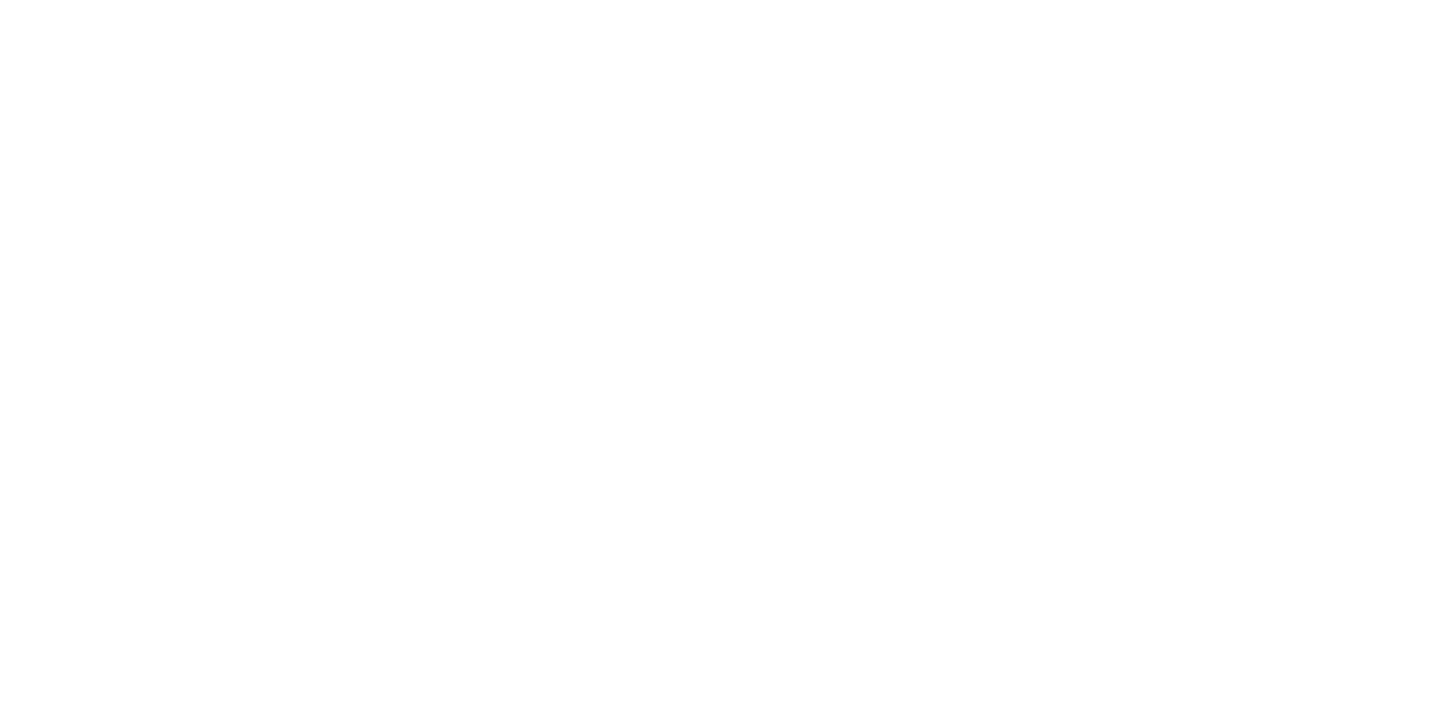 scroll, scrollTop: 0, scrollLeft: 0, axis: both 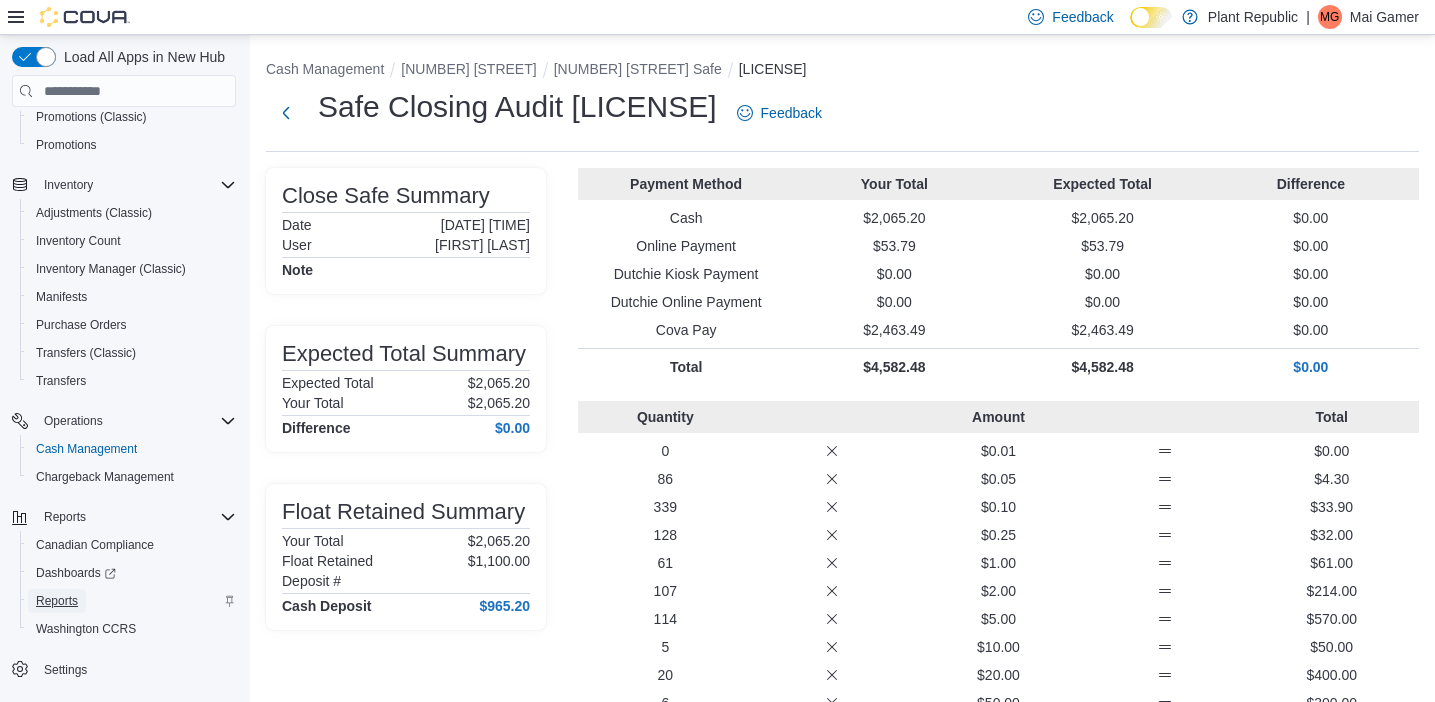 click on "Reports" at bounding box center (57, 601) 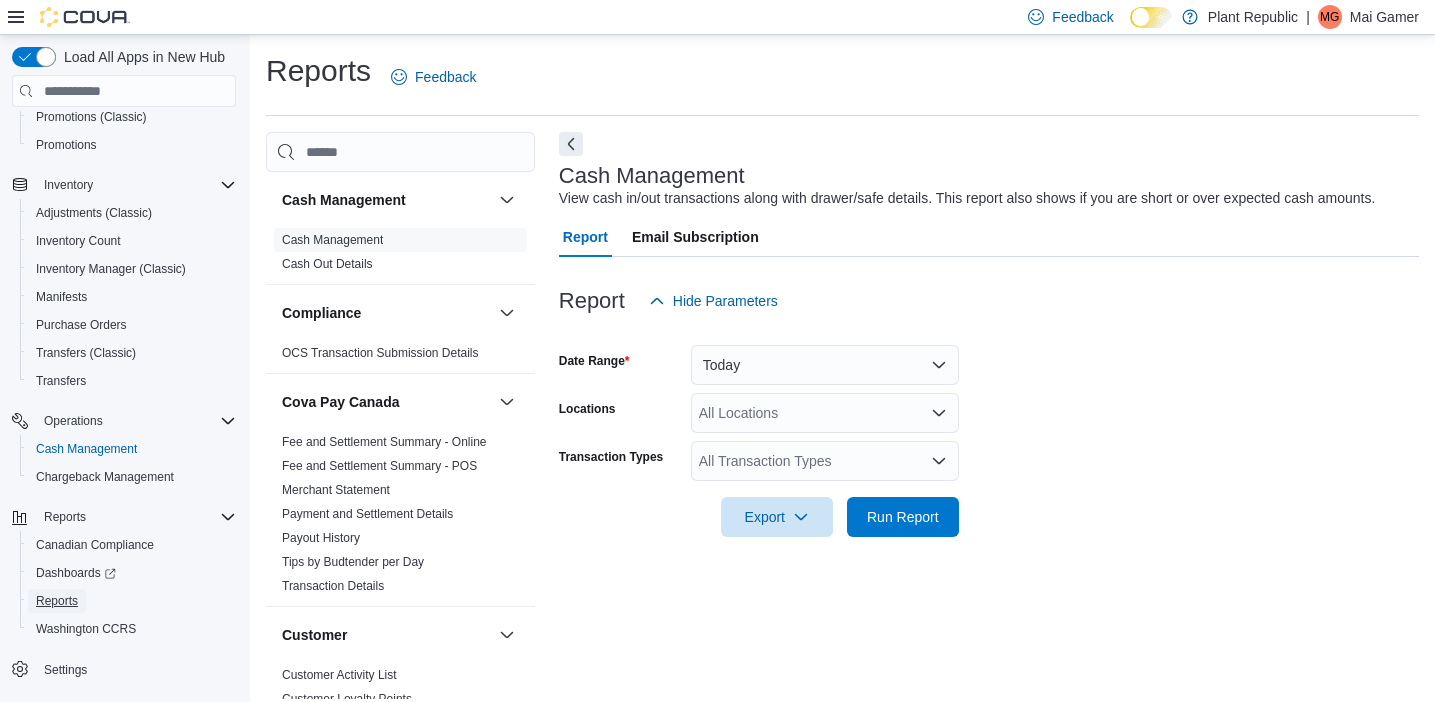 scroll, scrollTop: 12, scrollLeft: 0, axis: vertical 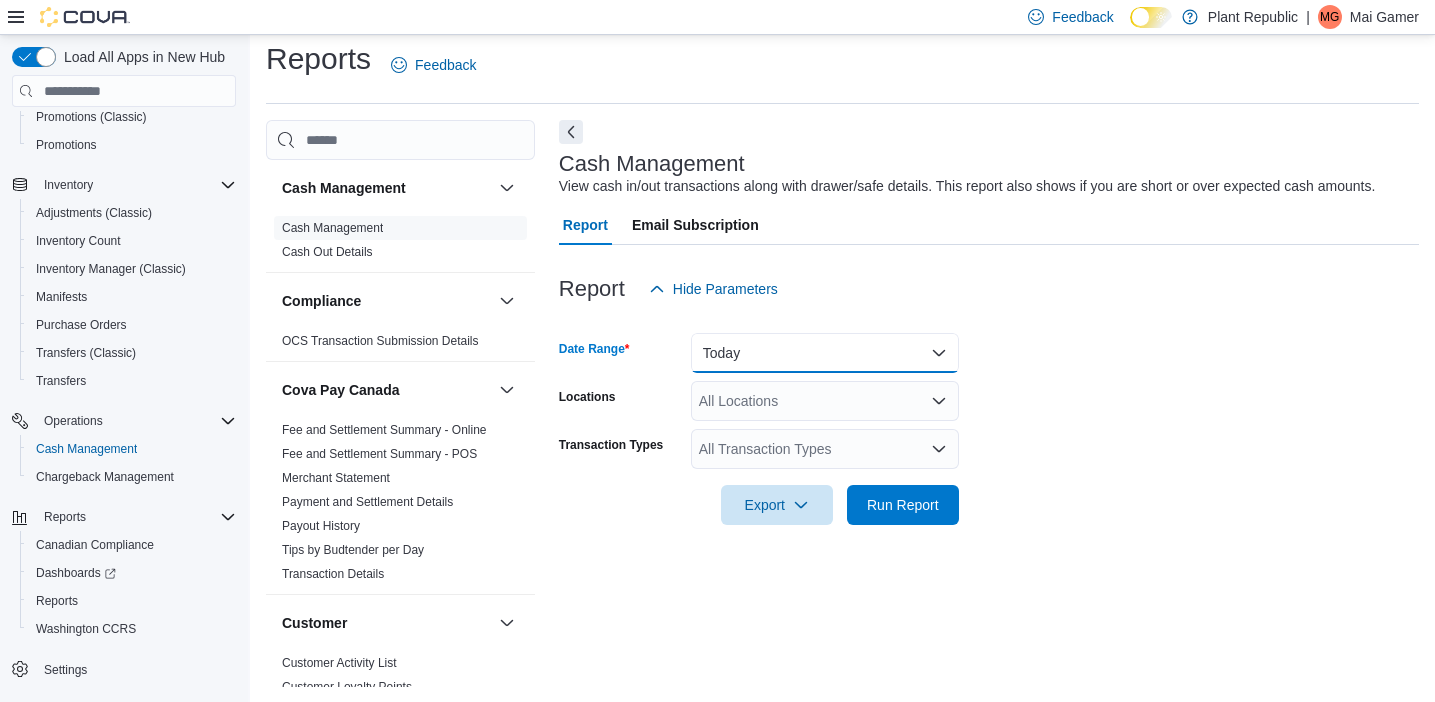 click on "Today" at bounding box center (825, 353) 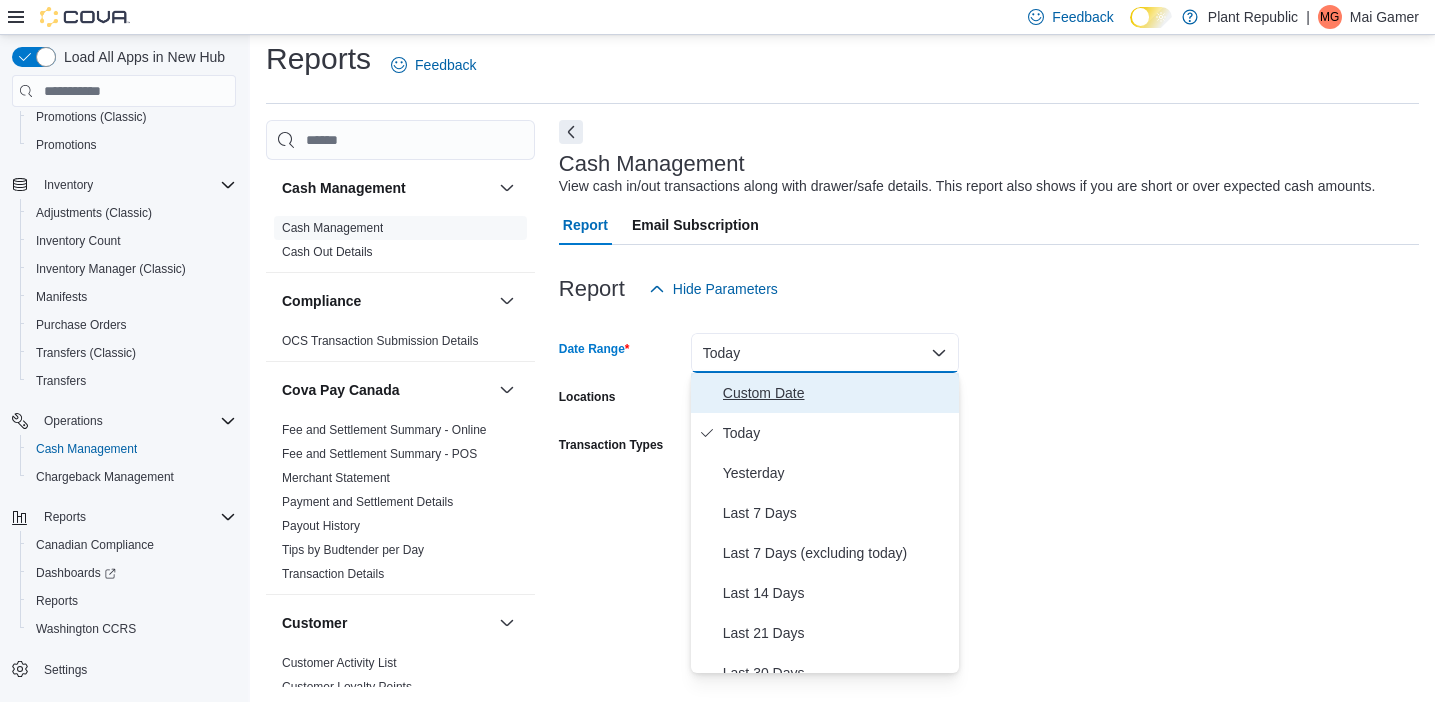 click on "Custom Date" at bounding box center (837, 393) 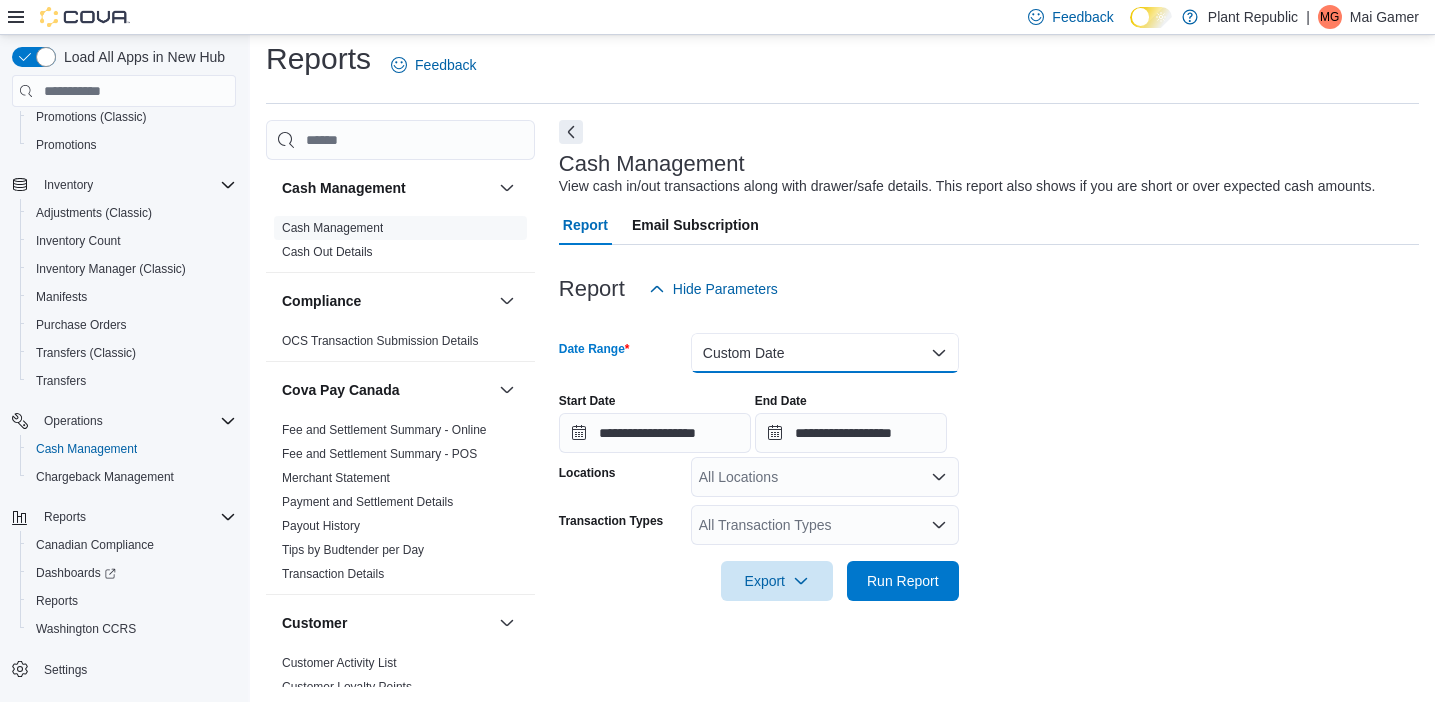 click on "Custom Date" at bounding box center (825, 353) 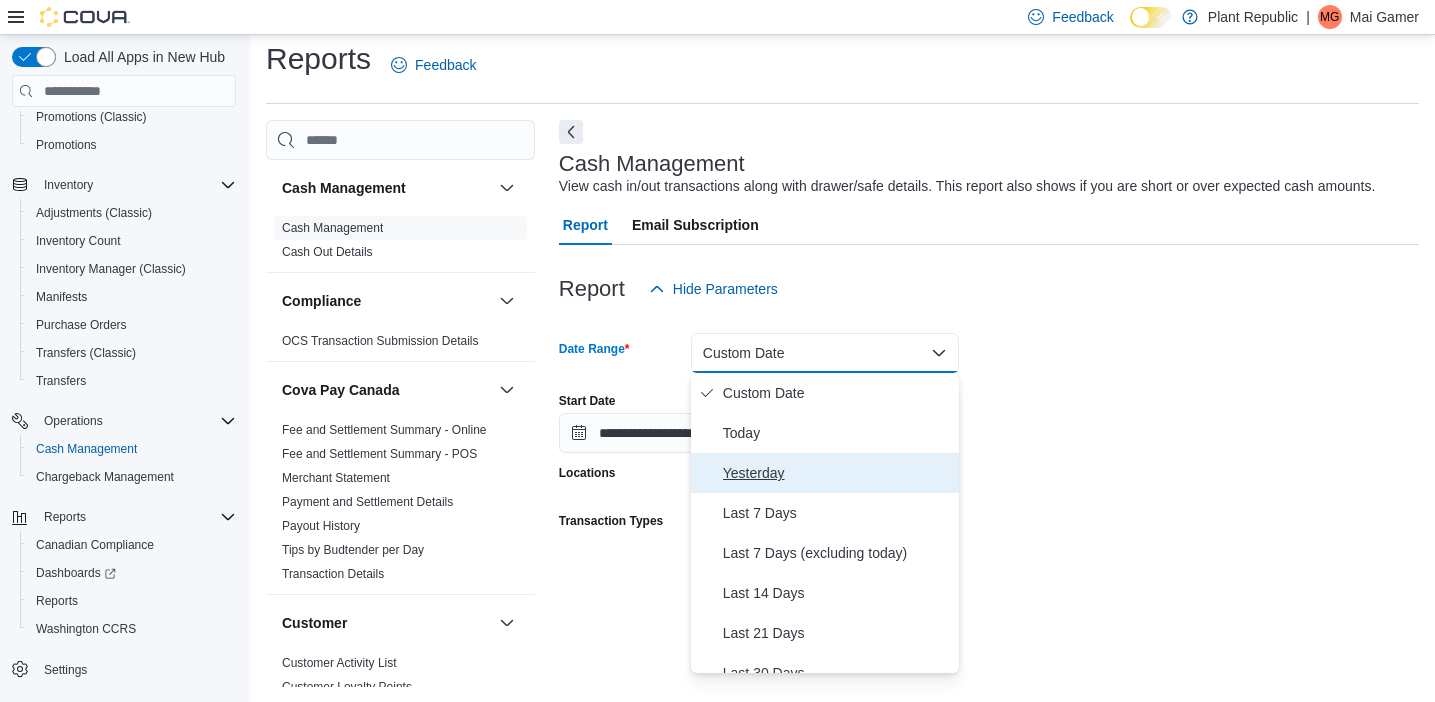 click on "Yesterday" at bounding box center (837, 473) 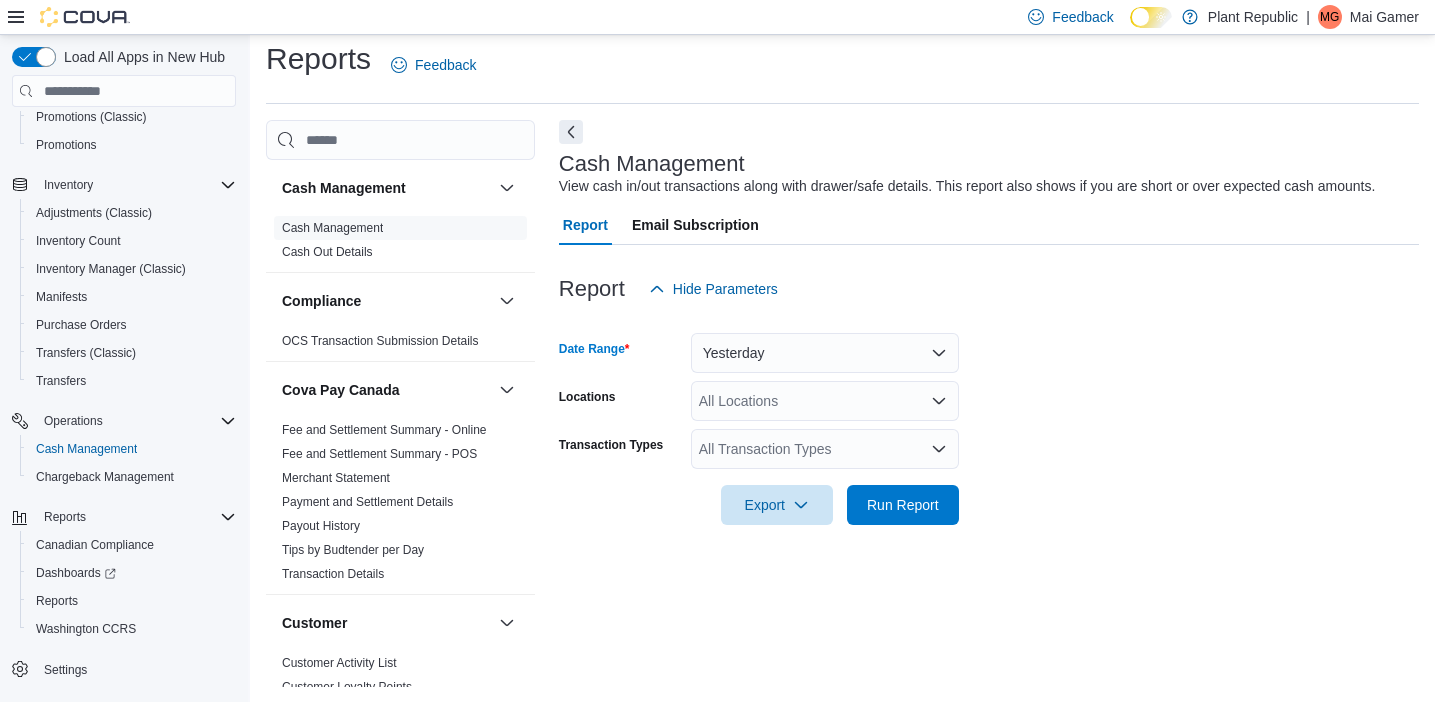 click on "All Locations" at bounding box center (825, 401) 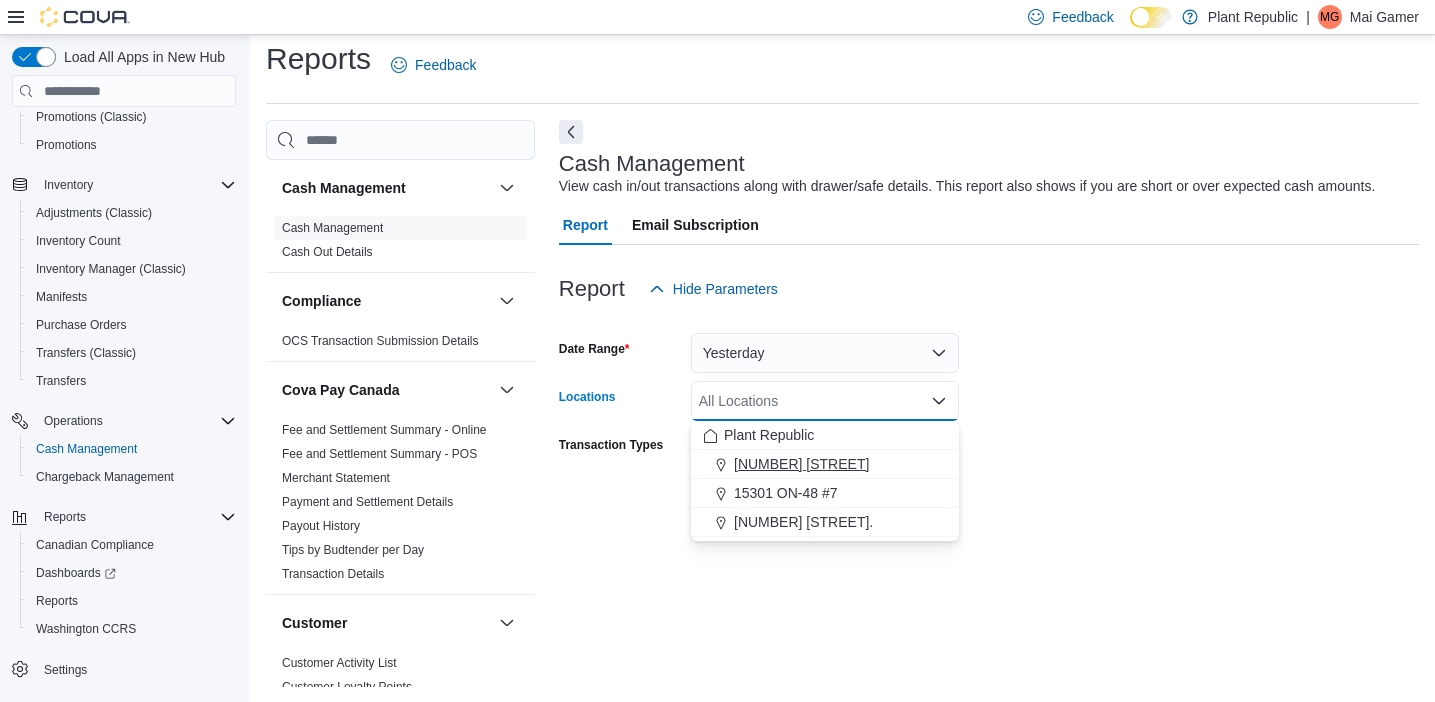 click on "[NUMBER] [STREET]" at bounding box center (825, 464) 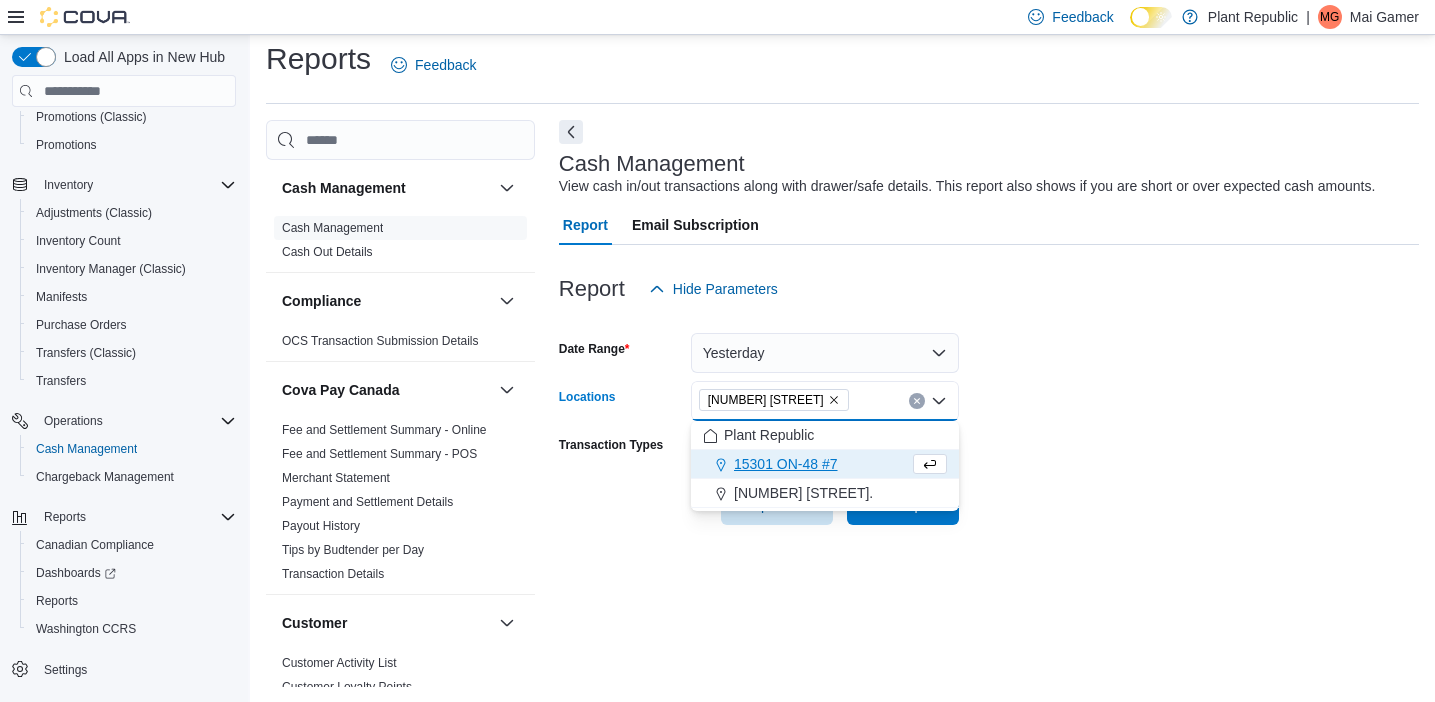 click at bounding box center [989, 537] 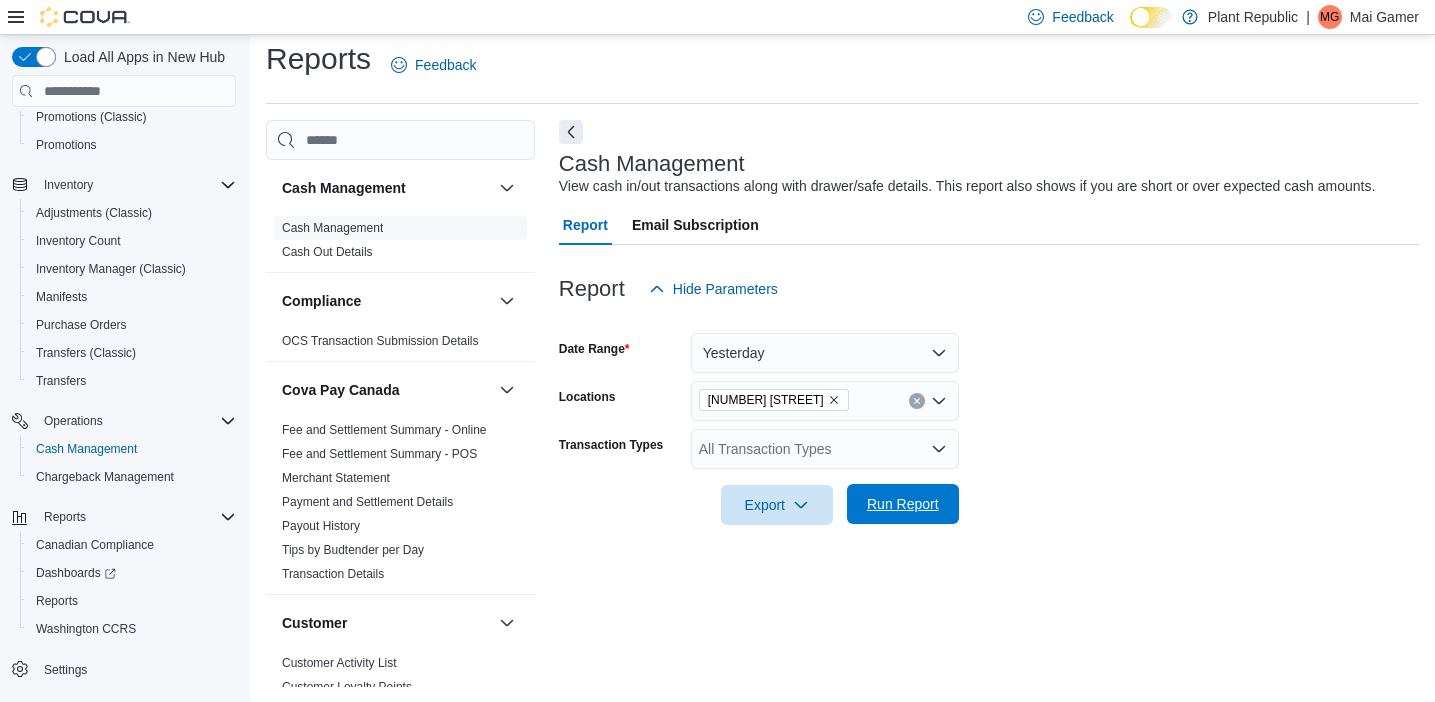 click on "Run Report" at bounding box center (903, 504) 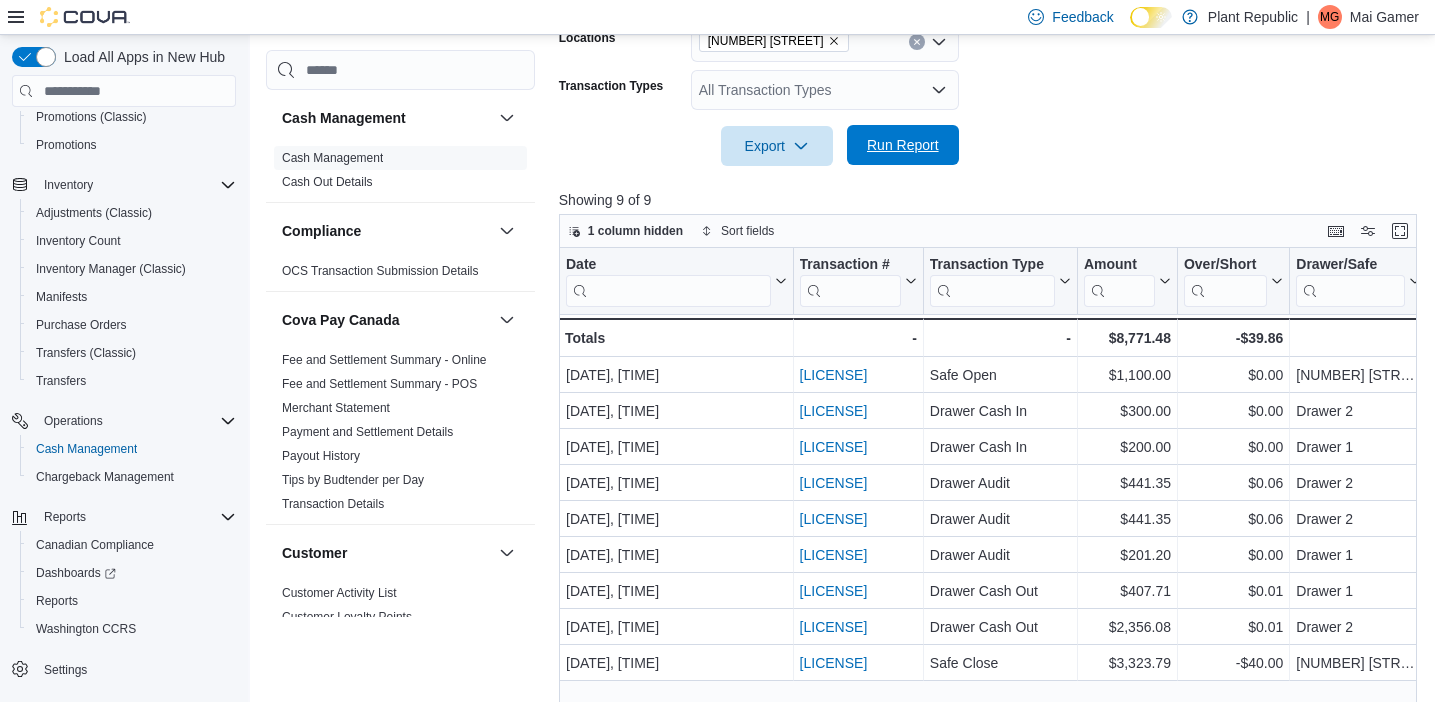 scroll, scrollTop: 455, scrollLeft: 0, axis: vertical 